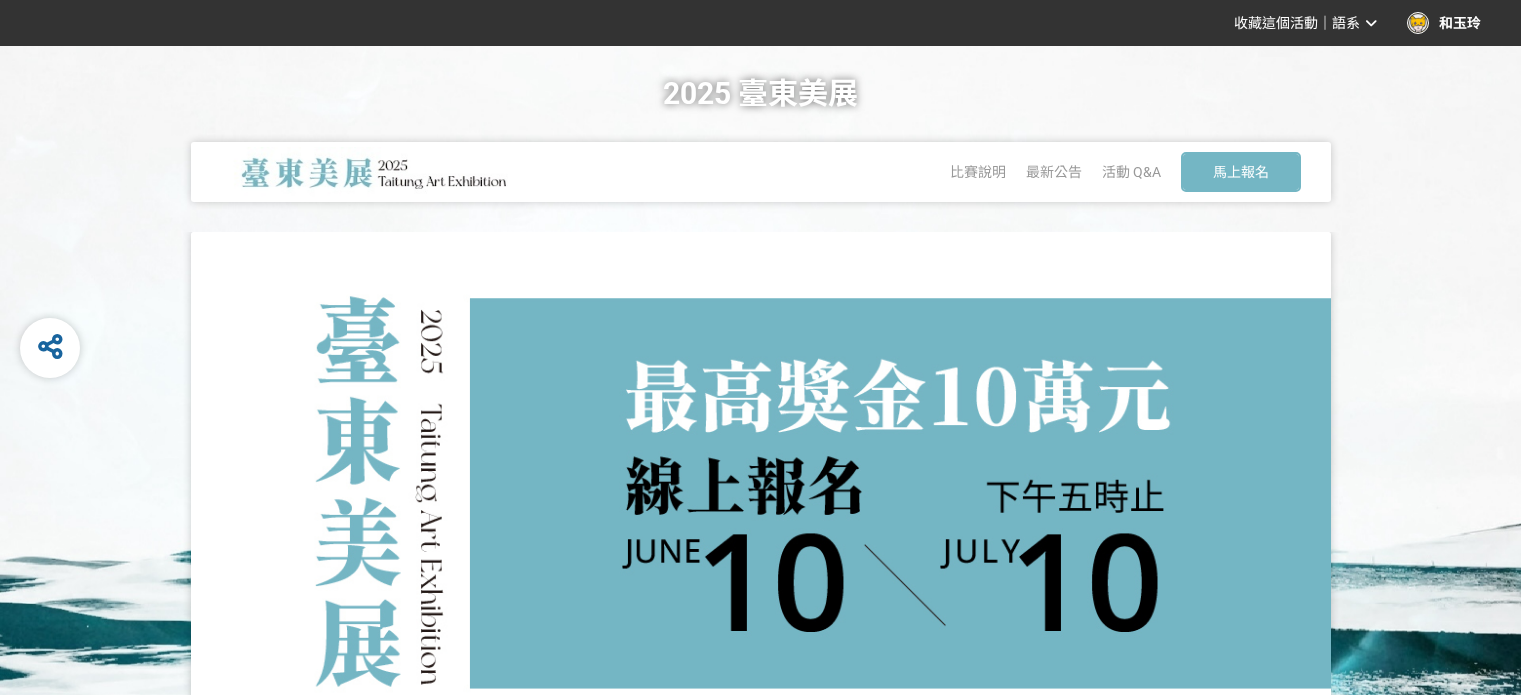 scroll, scrollTop: 0, scrollLeft: 0, axis: both 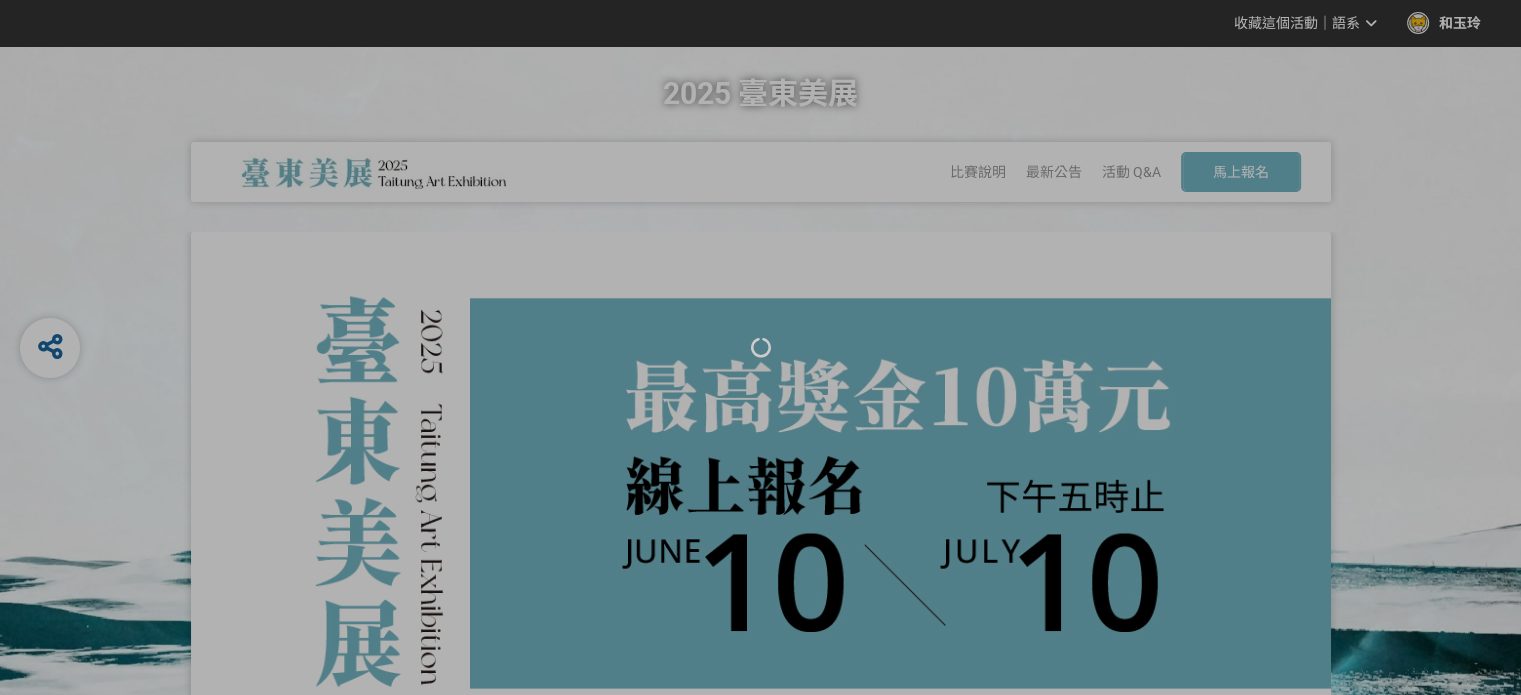 click at bounding box center [760, 347] 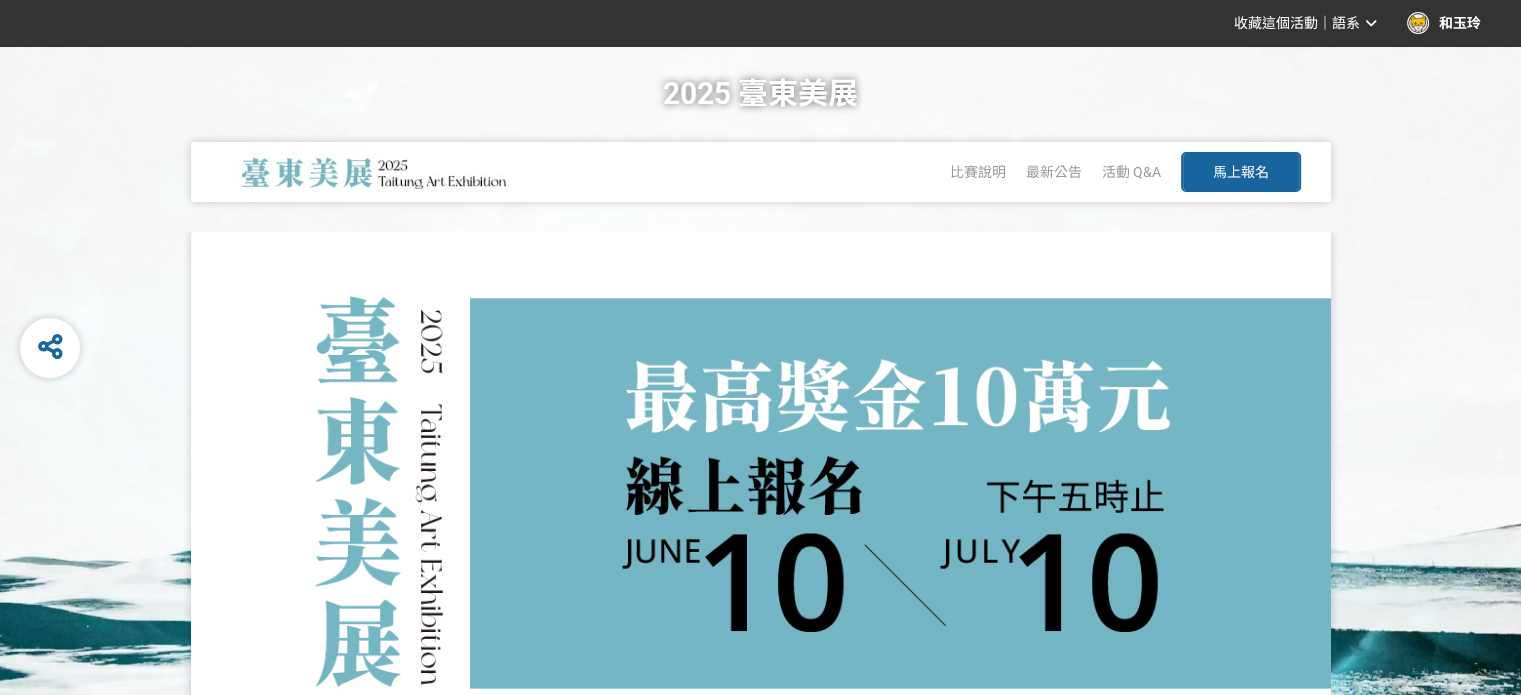 click on "馬上報名" at bounding box center [1241, 172] 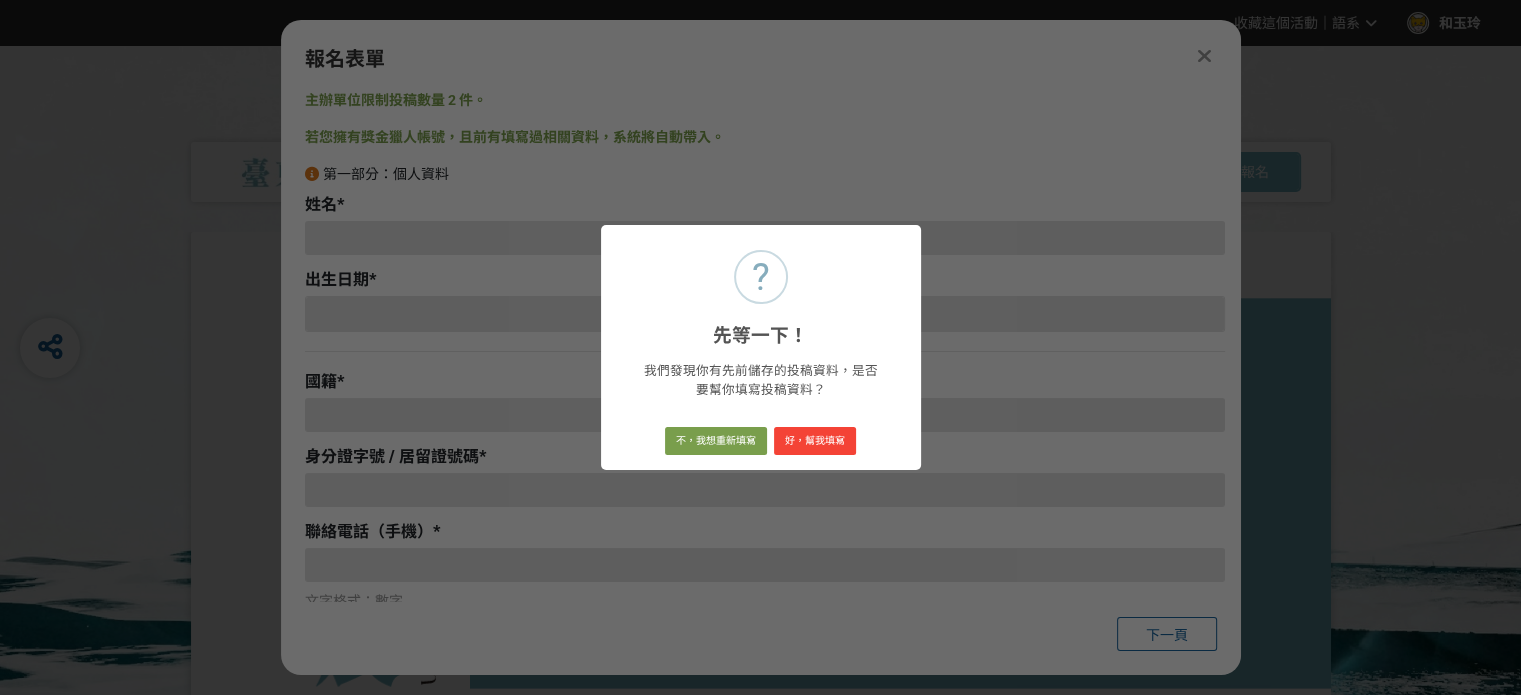 type on "0937066997" 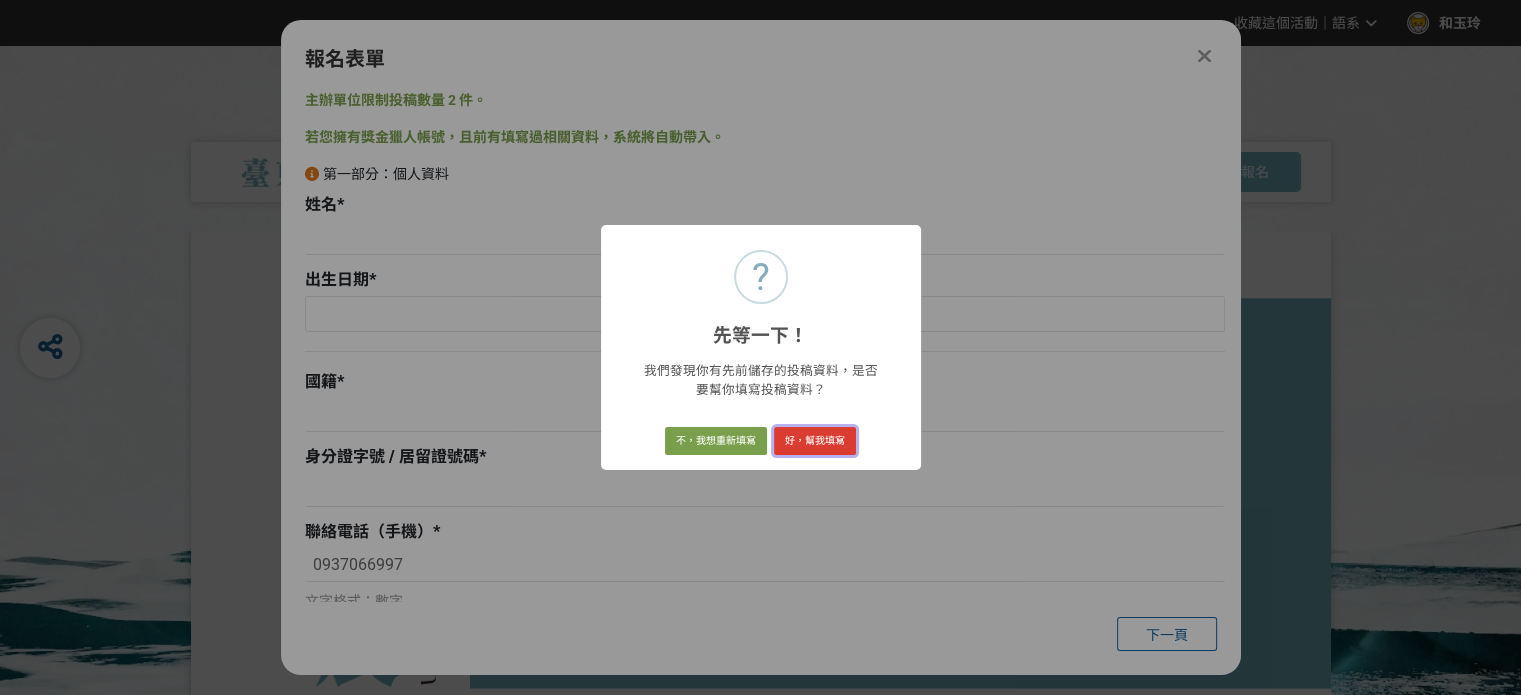click on "好，幫我填寫" at bounding box center [815, 441] 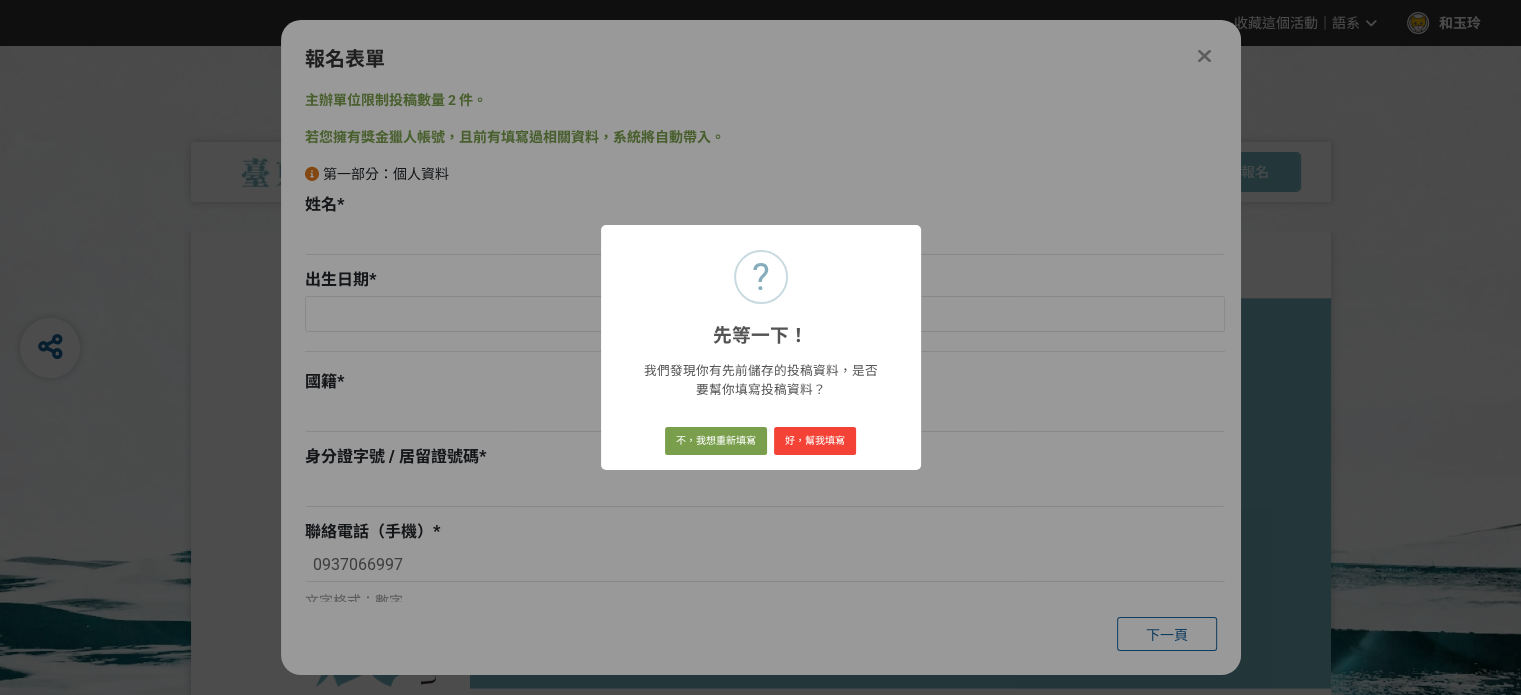 type on "和玉玲" 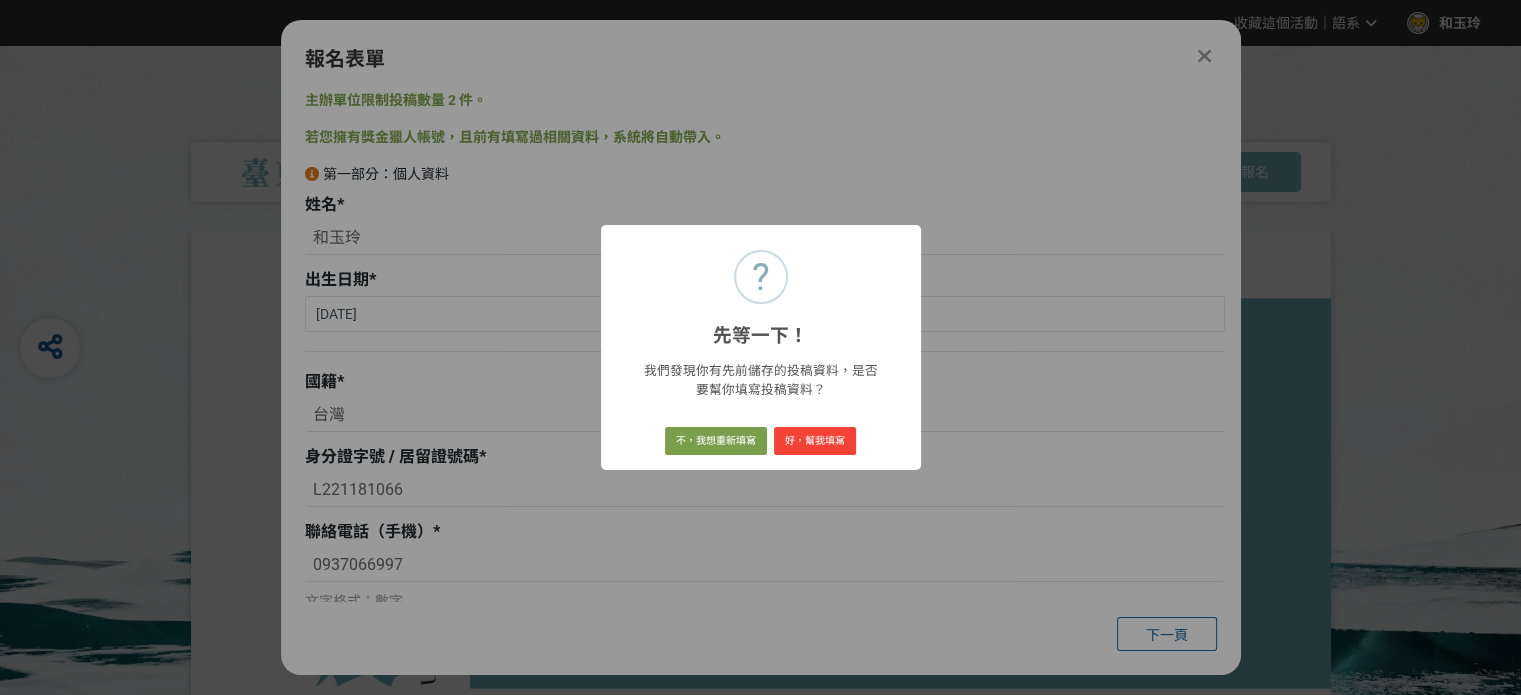 select on "獎金獵人網站" 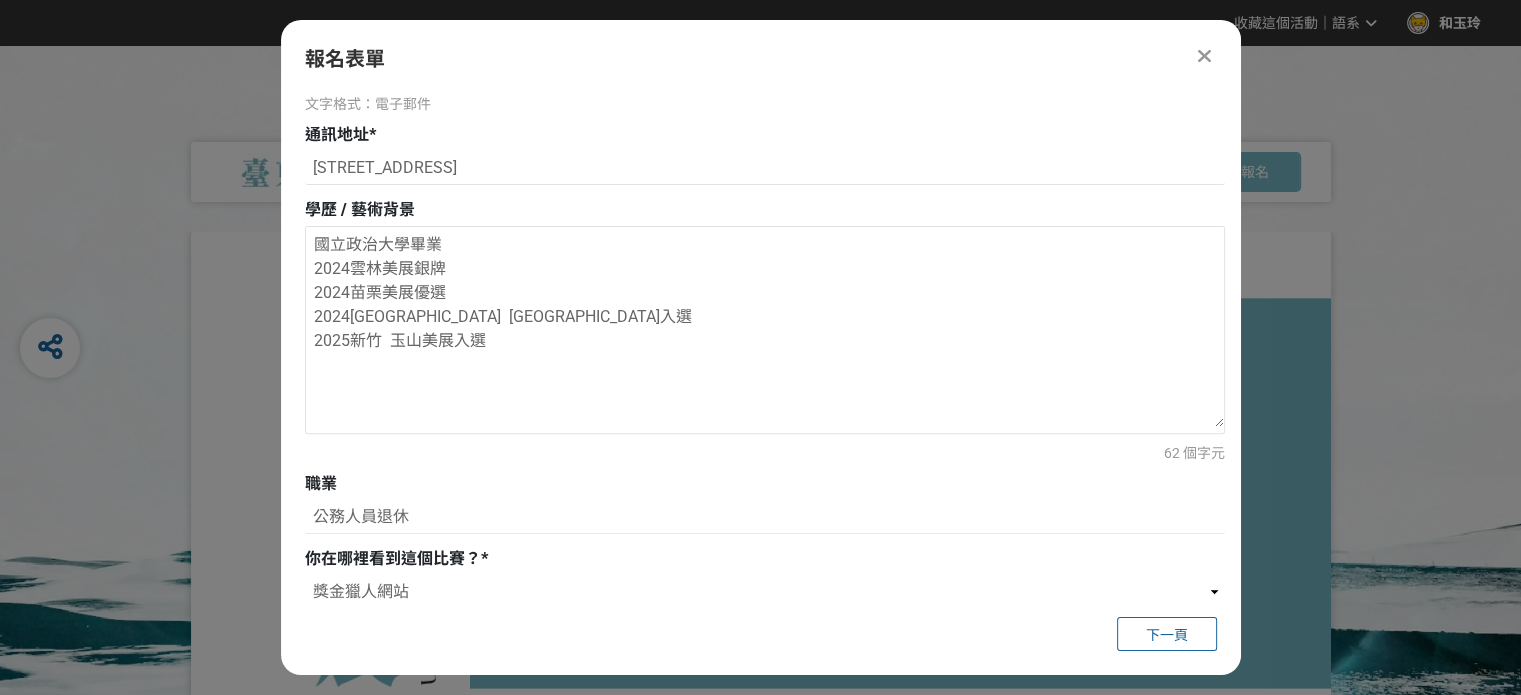 scroll, scrollTop: 683, scrollLeft: 0, axis: vertical 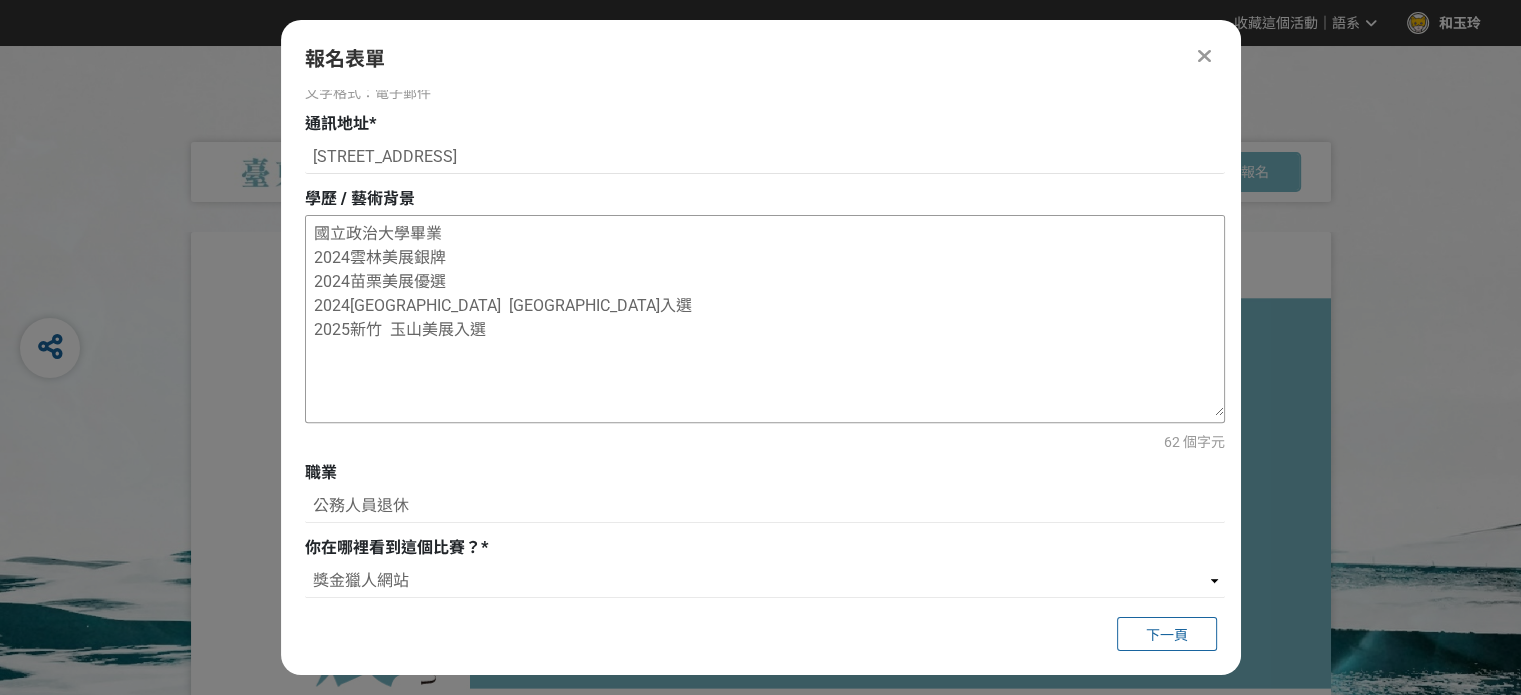 drag, startPoint x: 389, startPoint y: 329, endPoint x: 414, endPoint y: 329, distance: 25 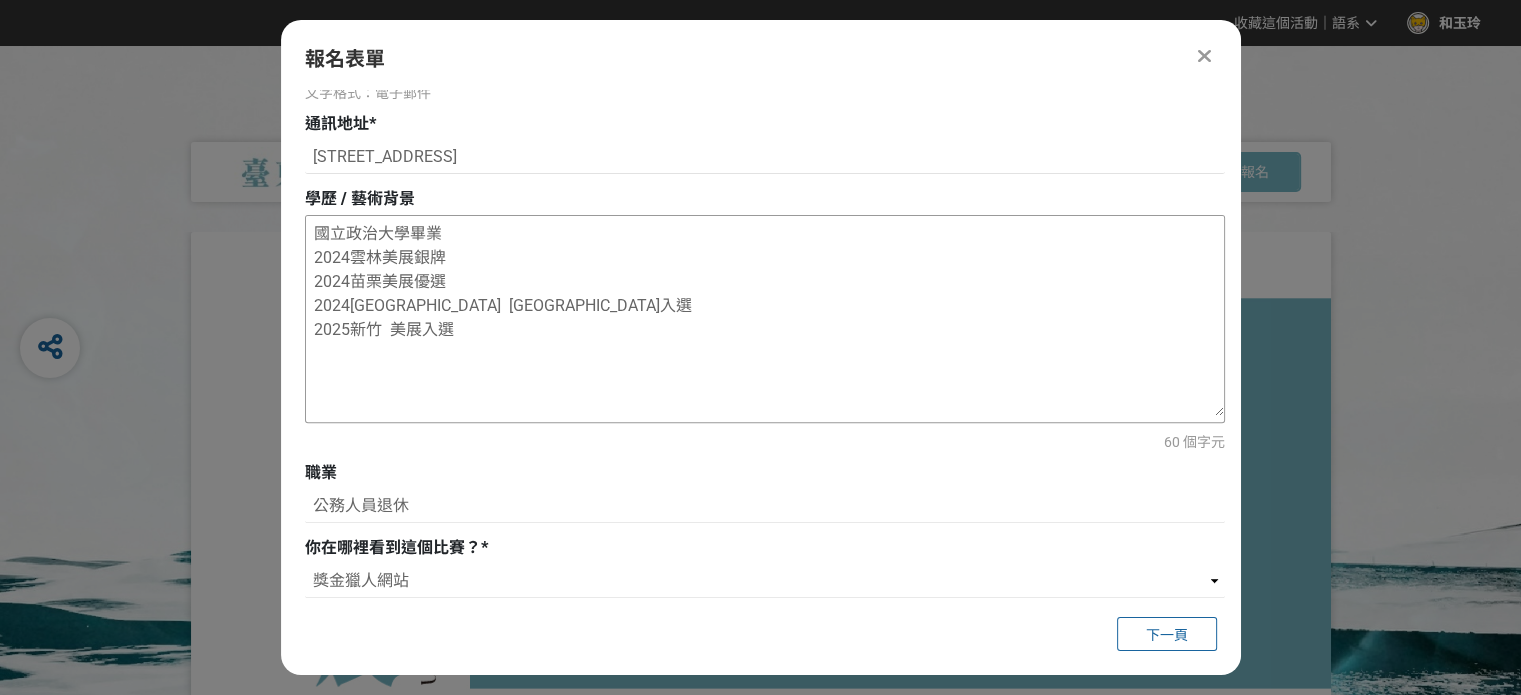 drag, startPoint x: 380, startPoint y: 327, endPoint x: 393, endPoint y: 328, distance: 13.038404 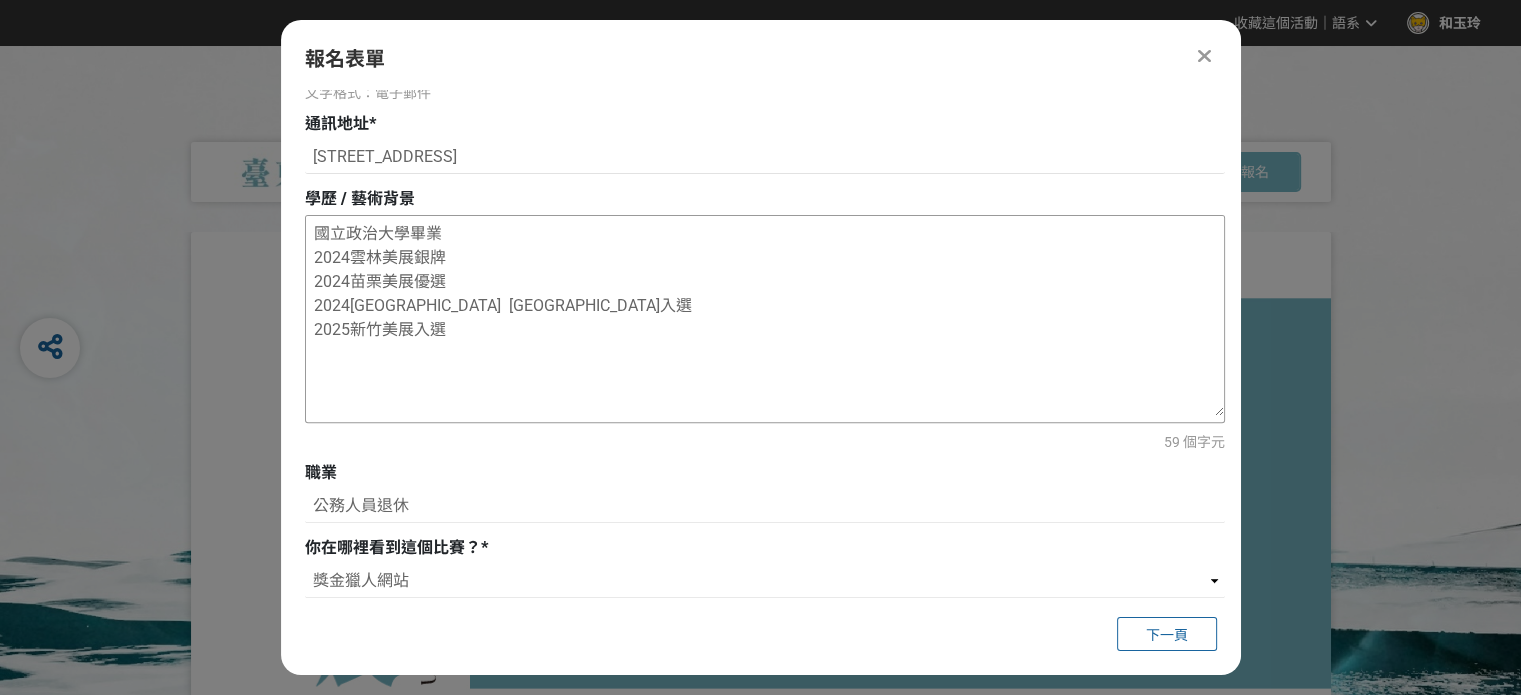 drag, startPoint x: 416, startPoint y: 328, endPoint x: 464, endPoint y: 335, distance: 48.507732 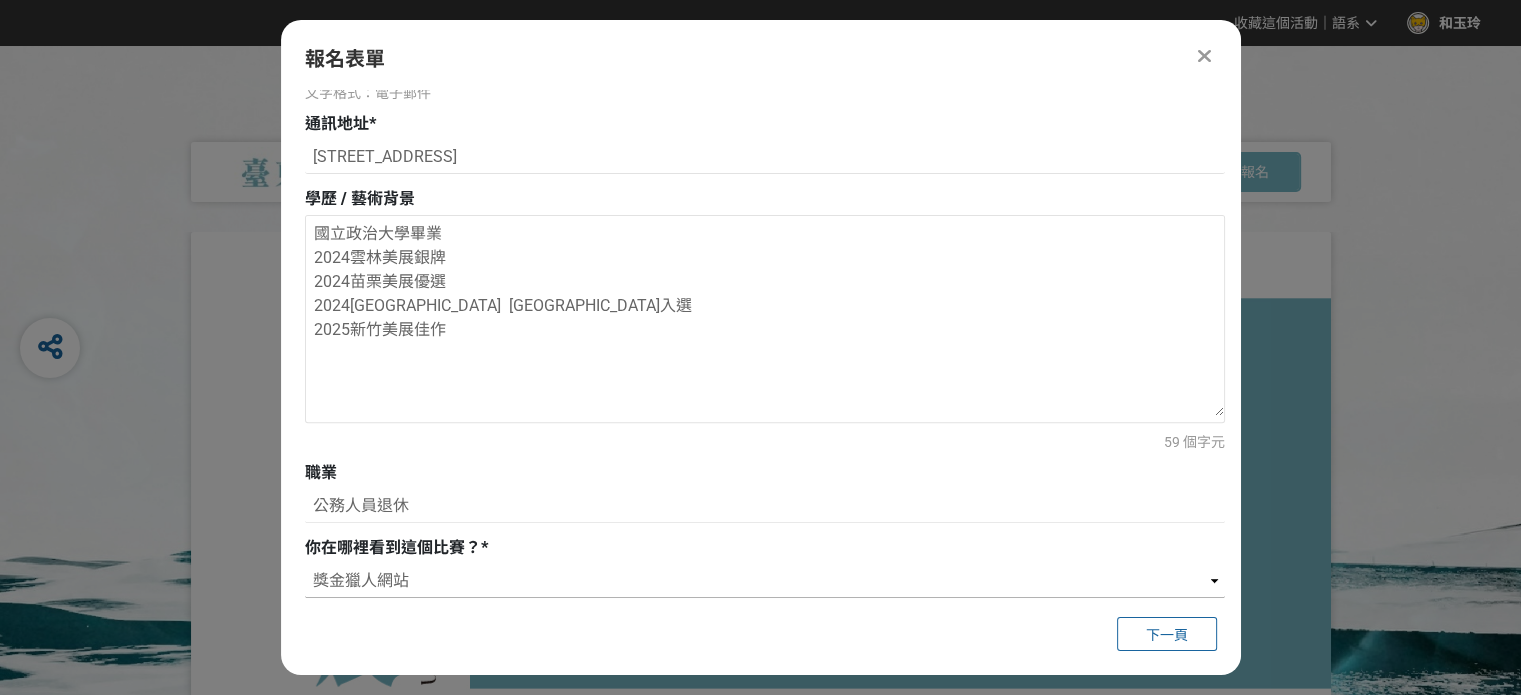 type on "國立政治大學畢業
2024雲林美展銀牌
2024苗栗美展優選
2024[GEOGRAPHIC_DATA]  [GEOGRAPHIC_DATA]入選
2025新竹美展佳作" 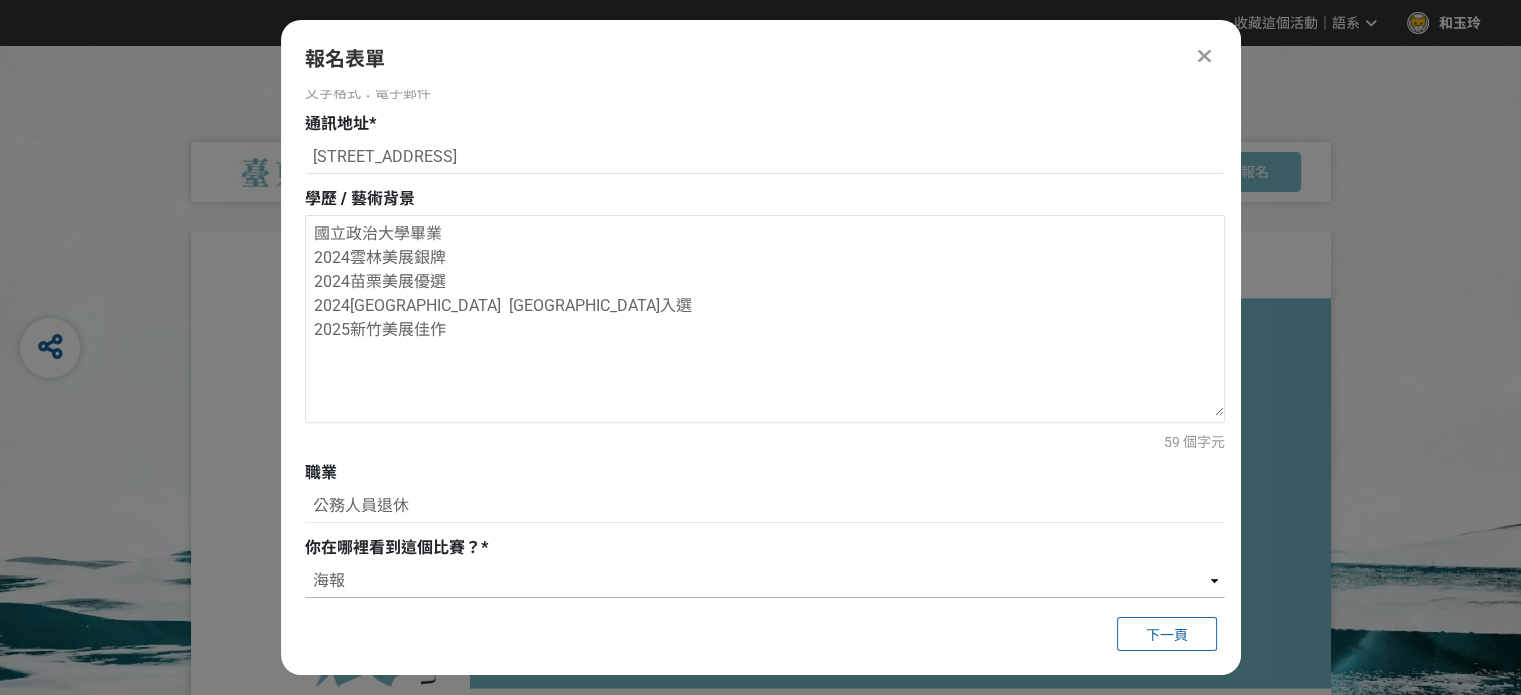 click on "請選擇... 獎金獵人網站 Facebook / Instagram 校園講座 / 老師系上推薦 電子郵件 海報 其他" at bounding box center (765, 581) 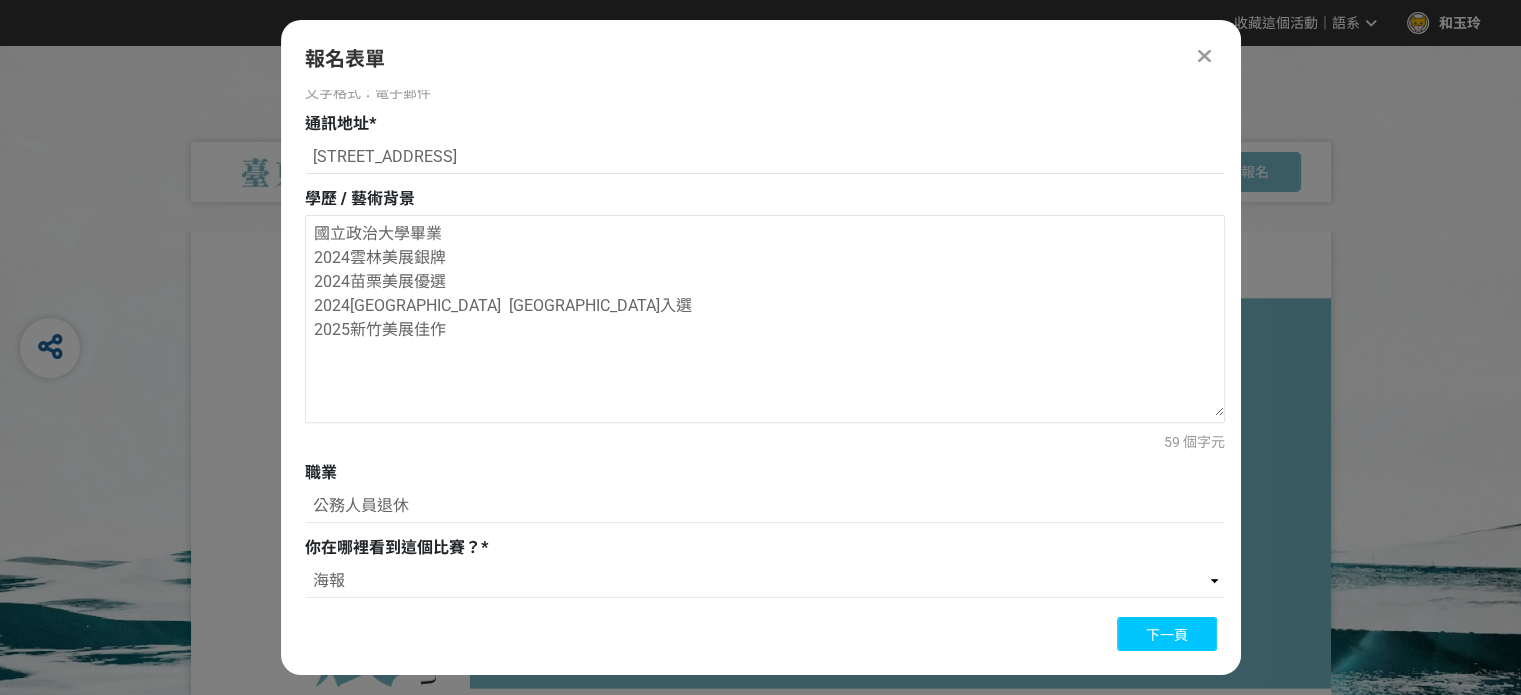 click on "下一頁" at bounding box center [1167, 635] 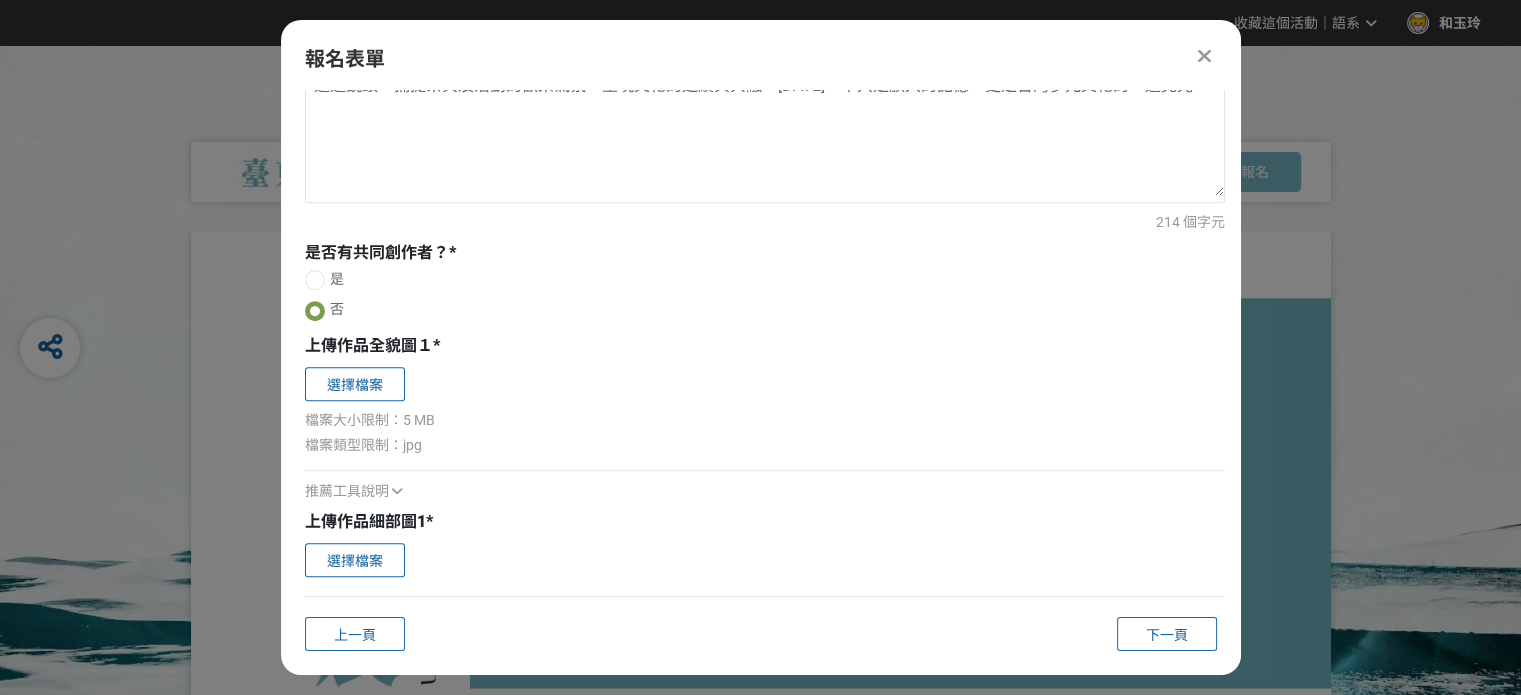 scroll, scrollTop: 883, scrollLeft: 0, axis: vertical 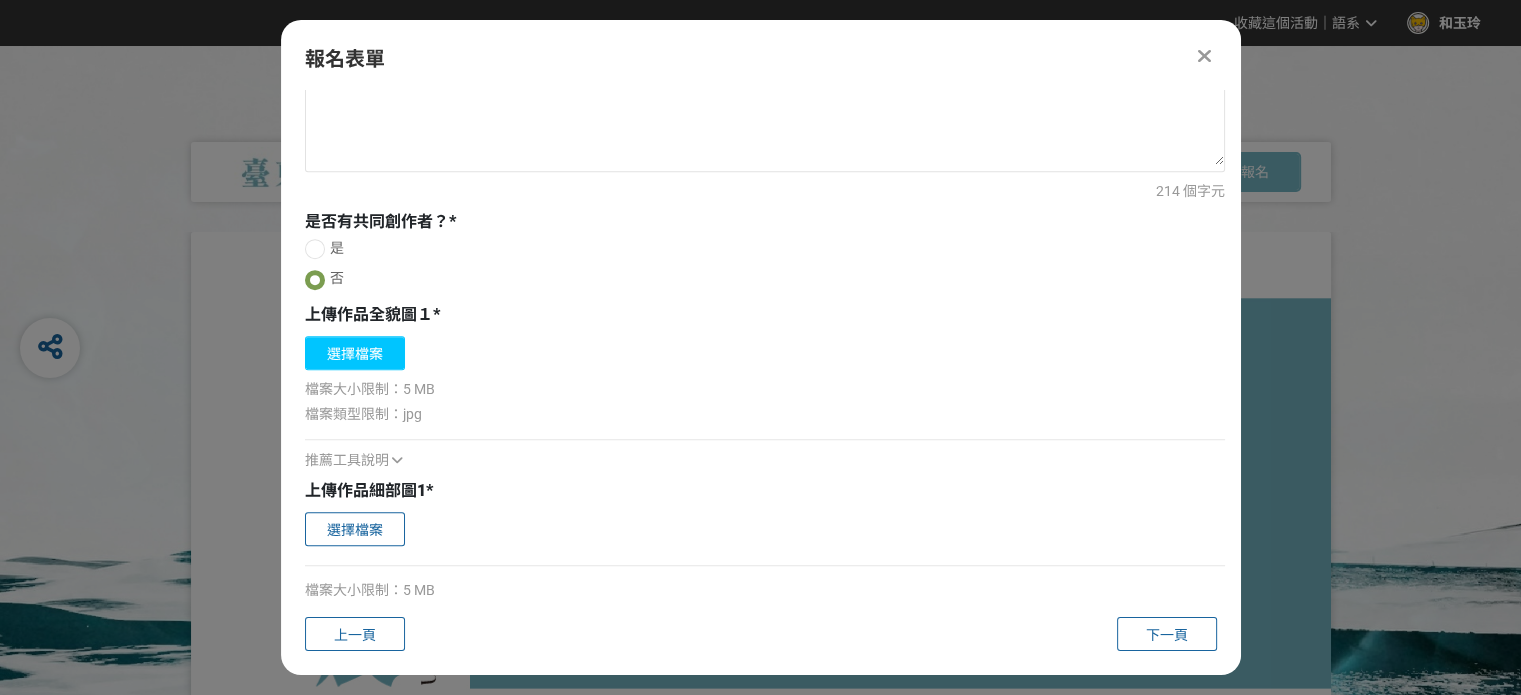 click on "選擇檔案" at bounding box center (355, 353) 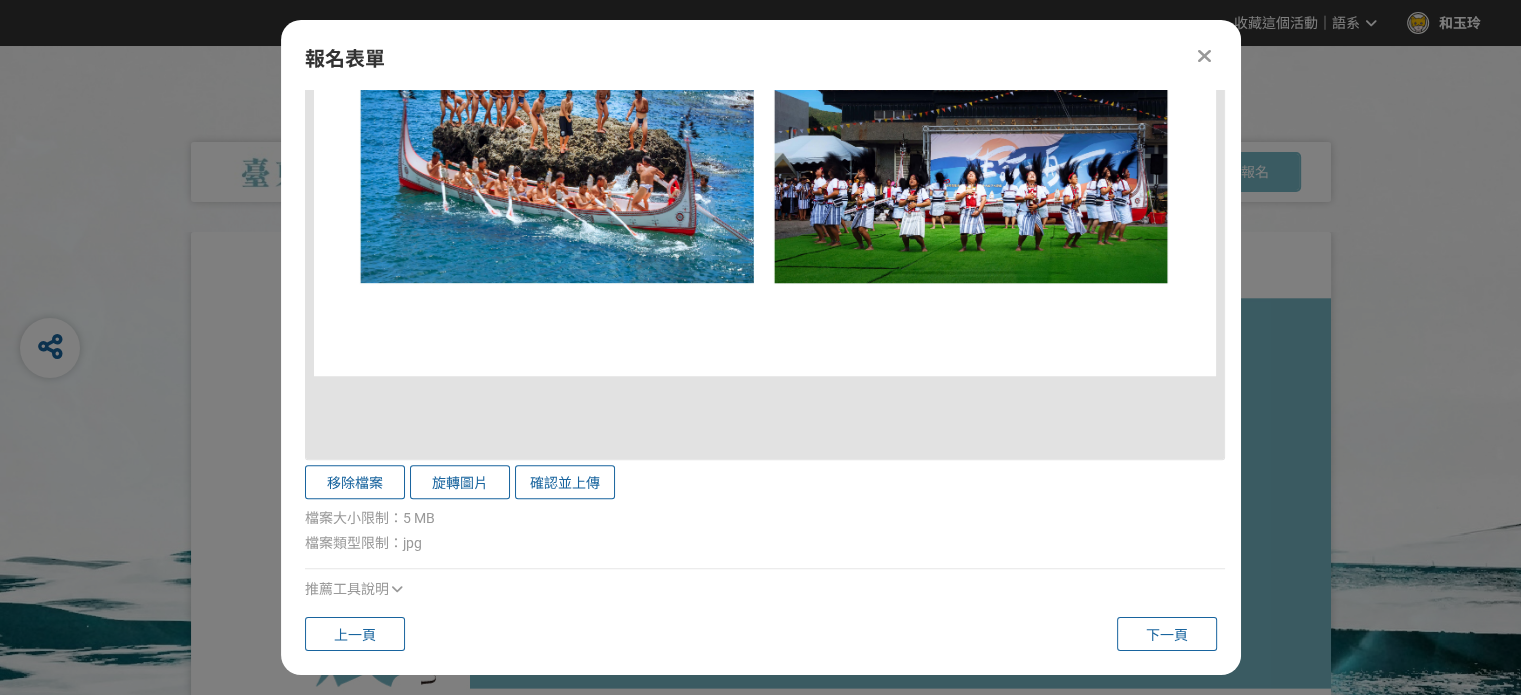 scroll, scrollTop: 1683, scrollLeft: 0, axis: vertical 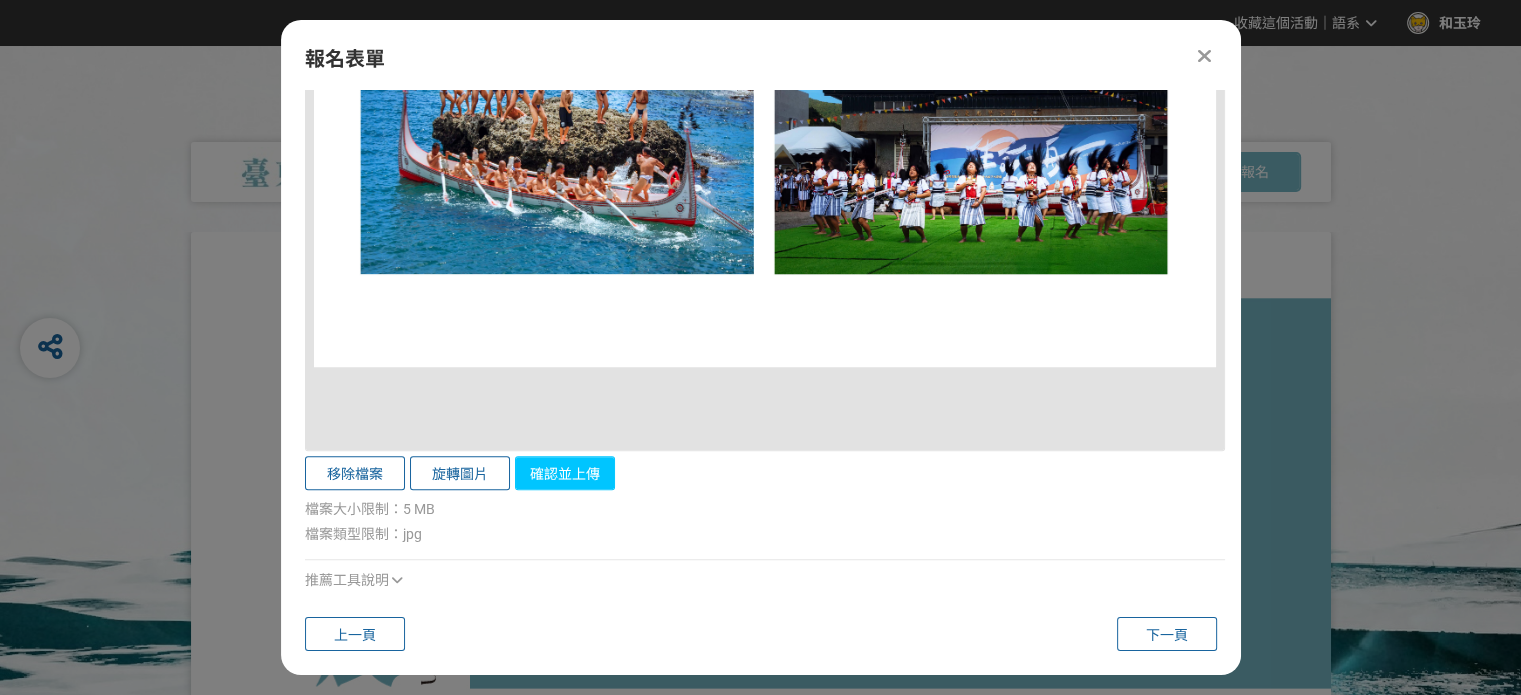 click on "確認並上傳" at bounding box center [565, 473] 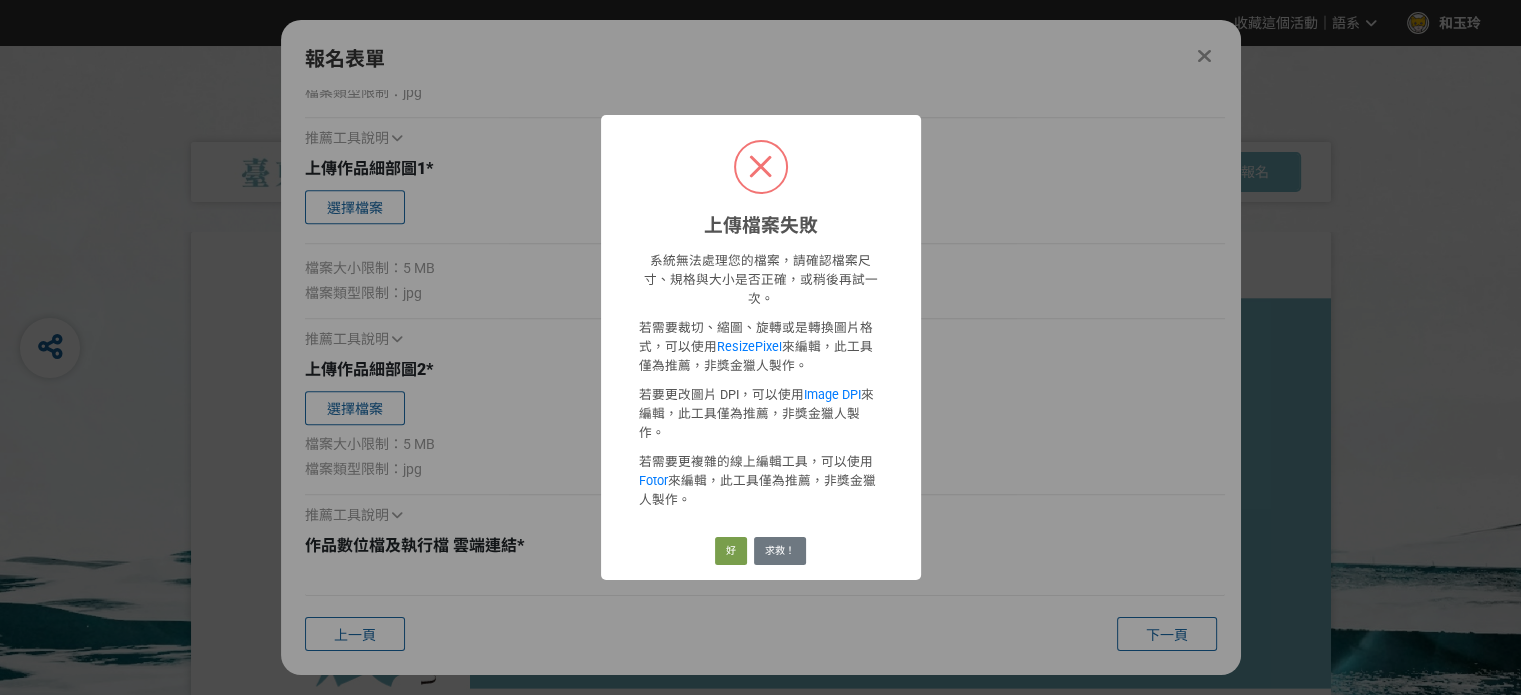 scroll, scrollTop: 768, scrollLeft: 0, axis: vertical 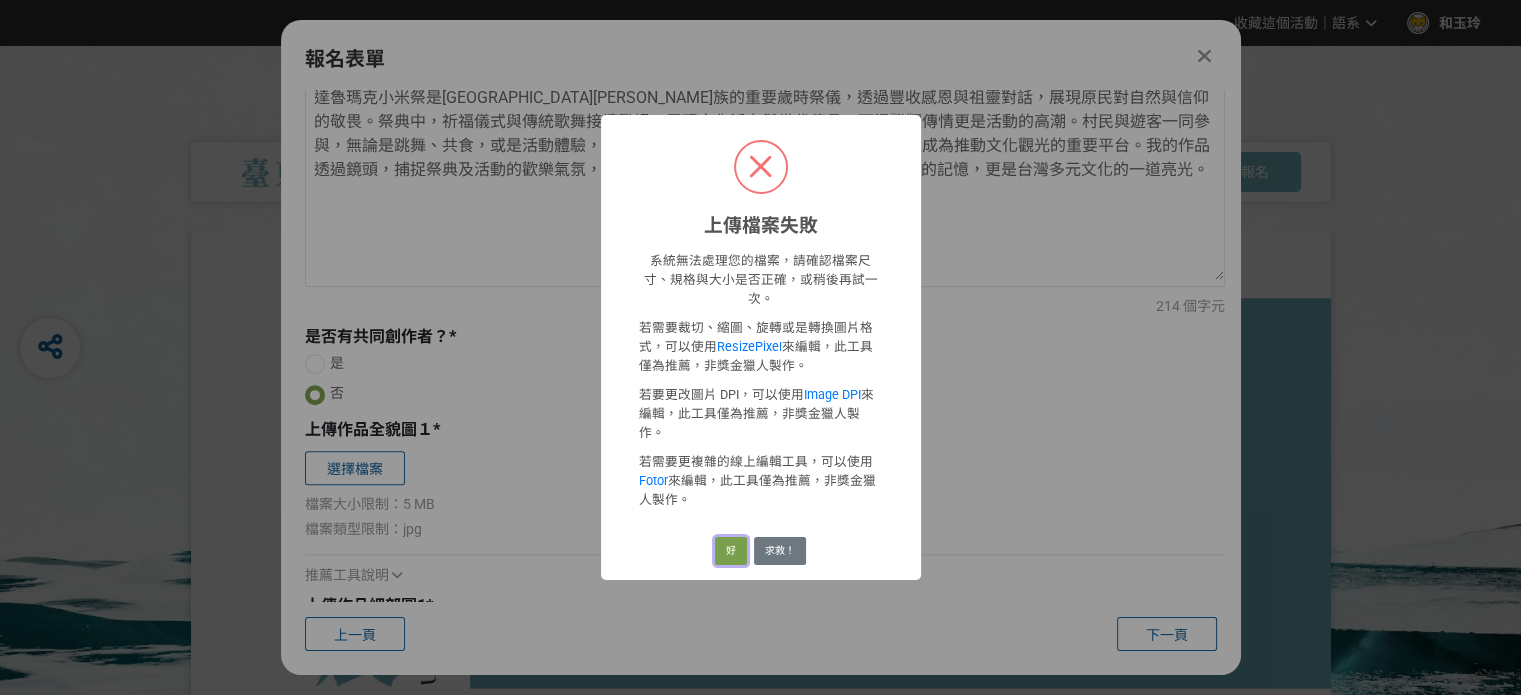 click on "好" at bounding box center [731, 551] 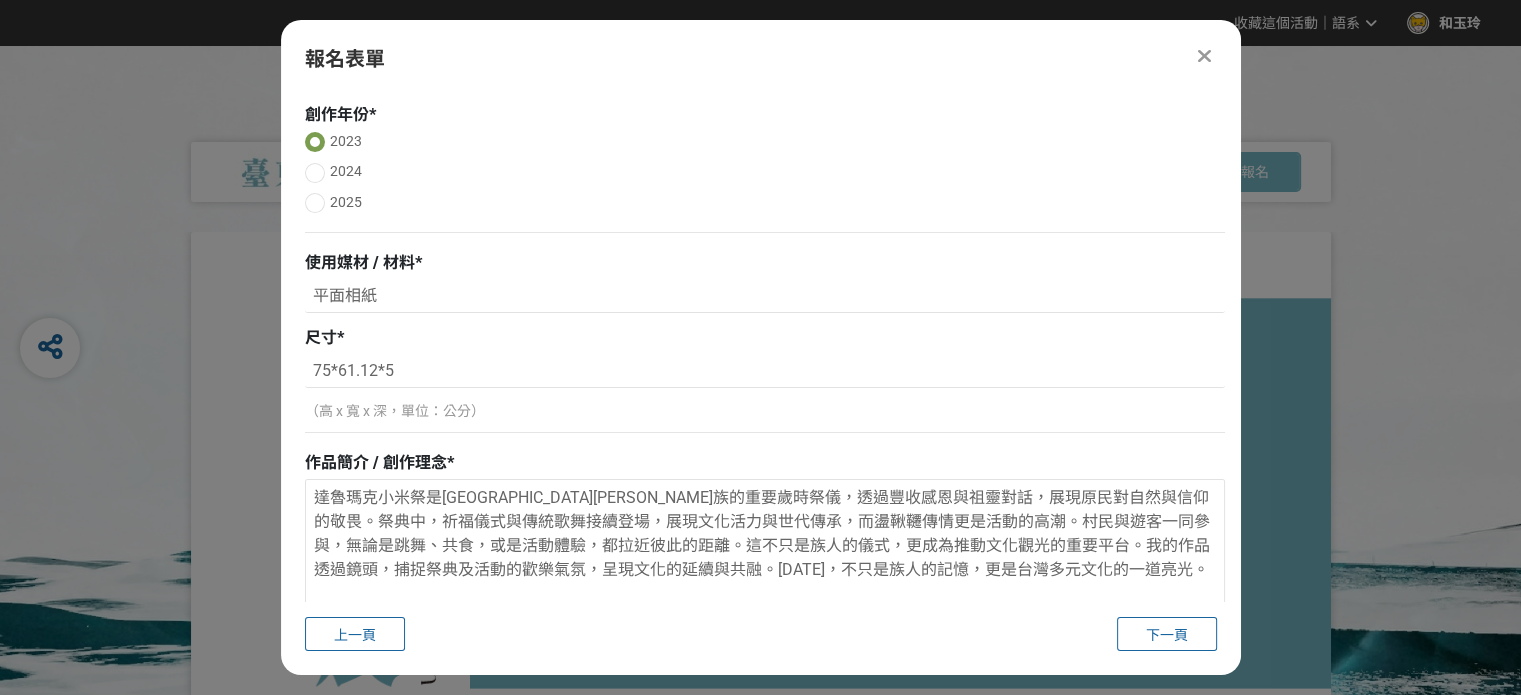 scroll, scrollTop: 0, scrollLeft: 0, axis: both 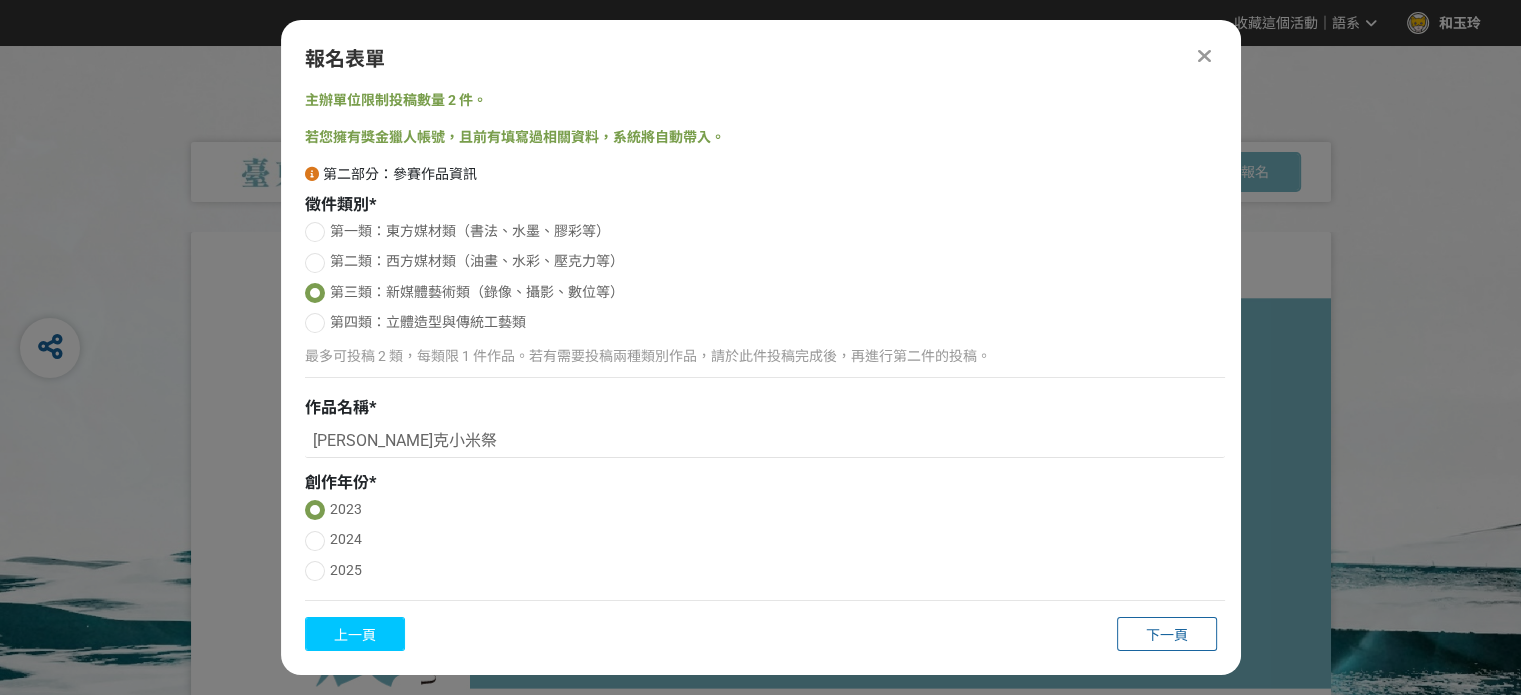 click on "上一頁" at bounding box center (355, 634) 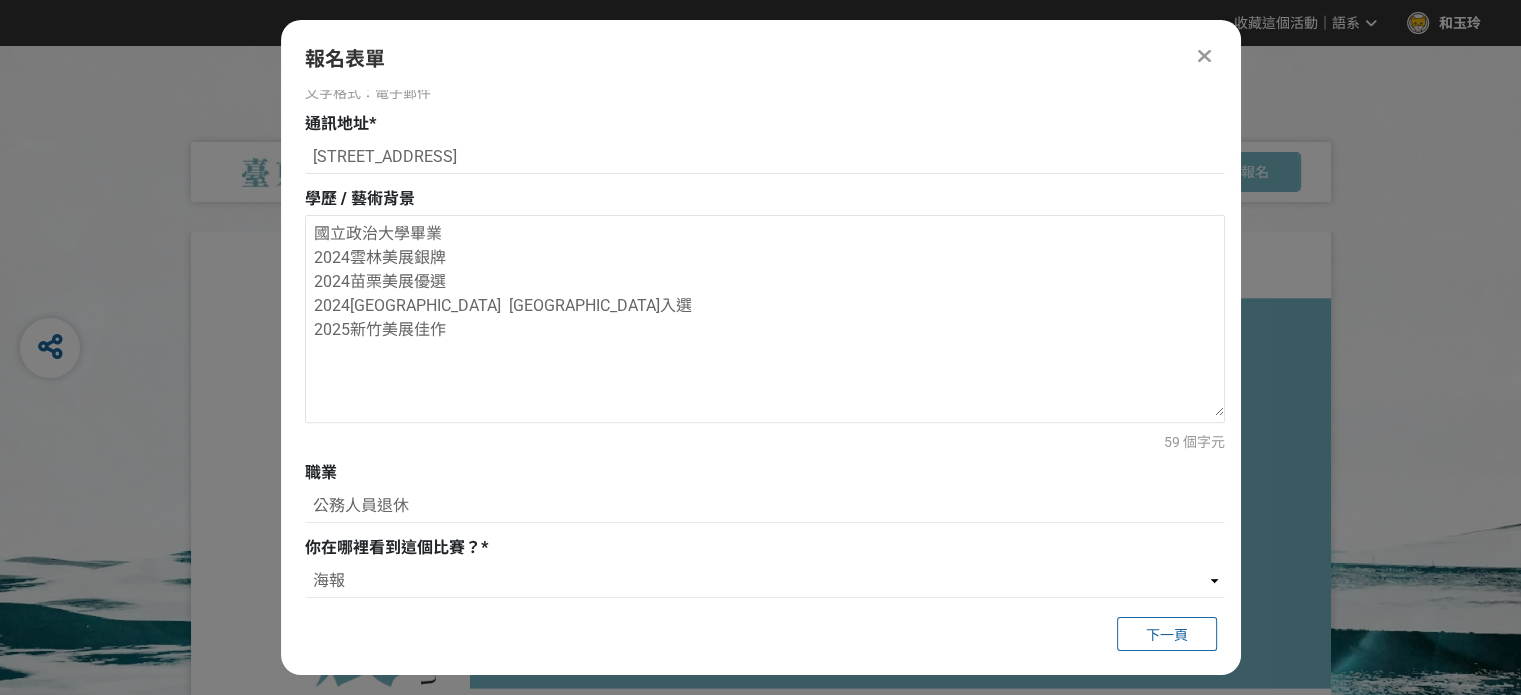 scroll, scrollTop: 383, scrollLeft: 0, axis: vertical 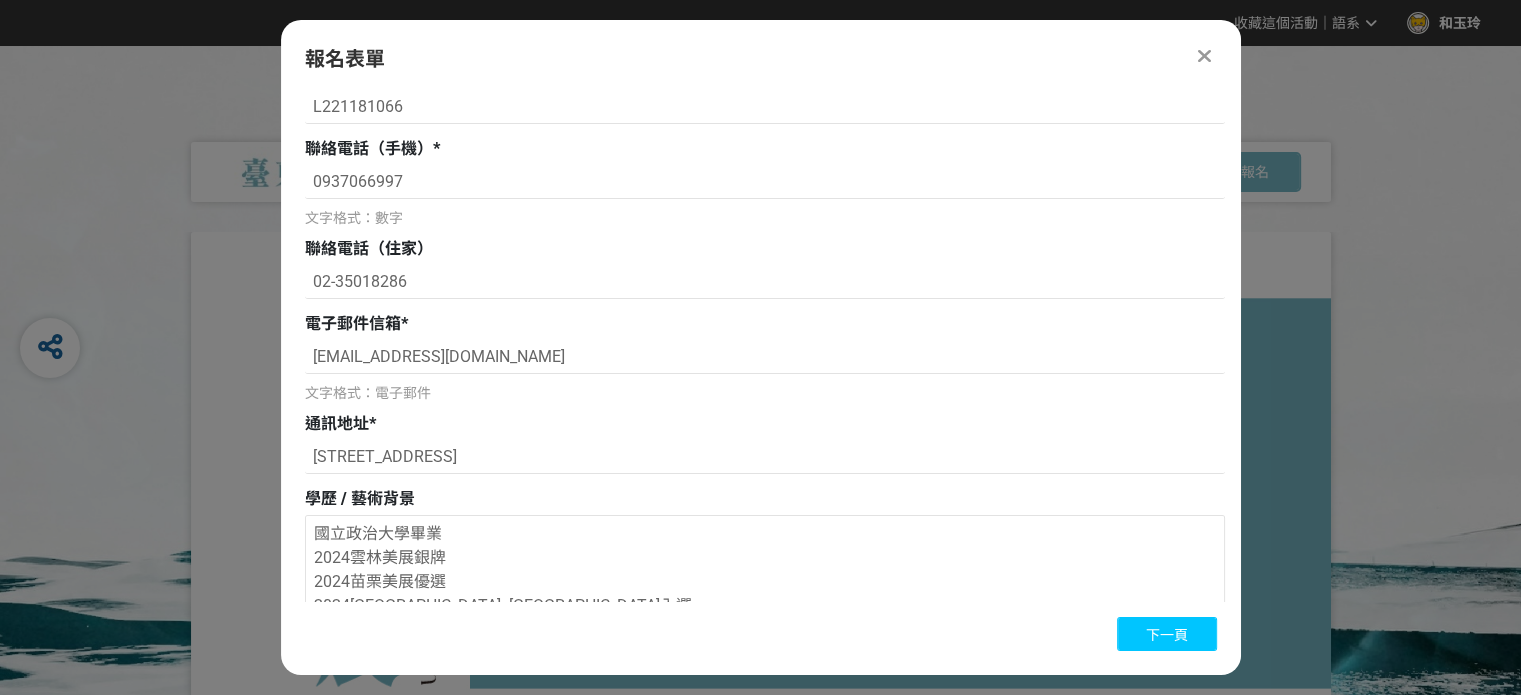 click on "下一頁" at bounding box center (1167, 635) 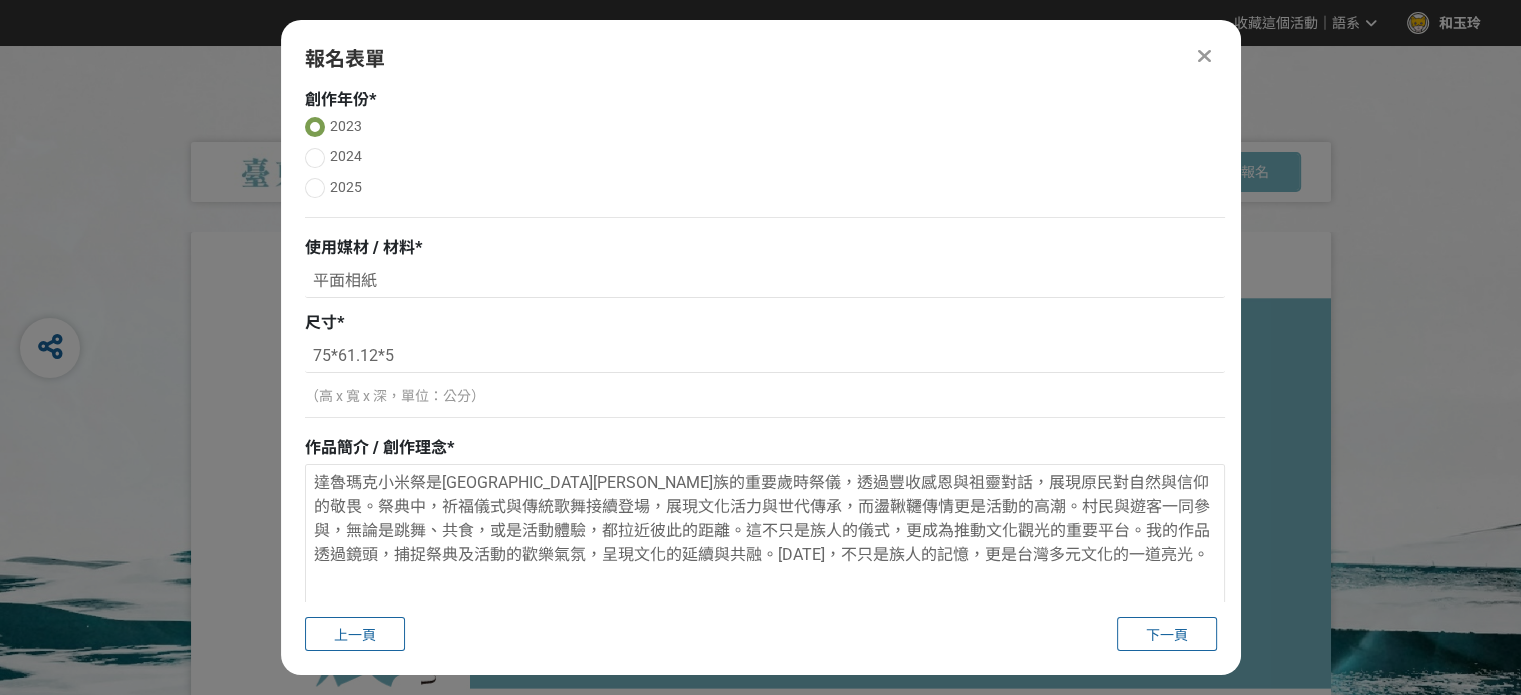 scroll, scrollTop: 783, scrollLeft: 0, axis: vertical 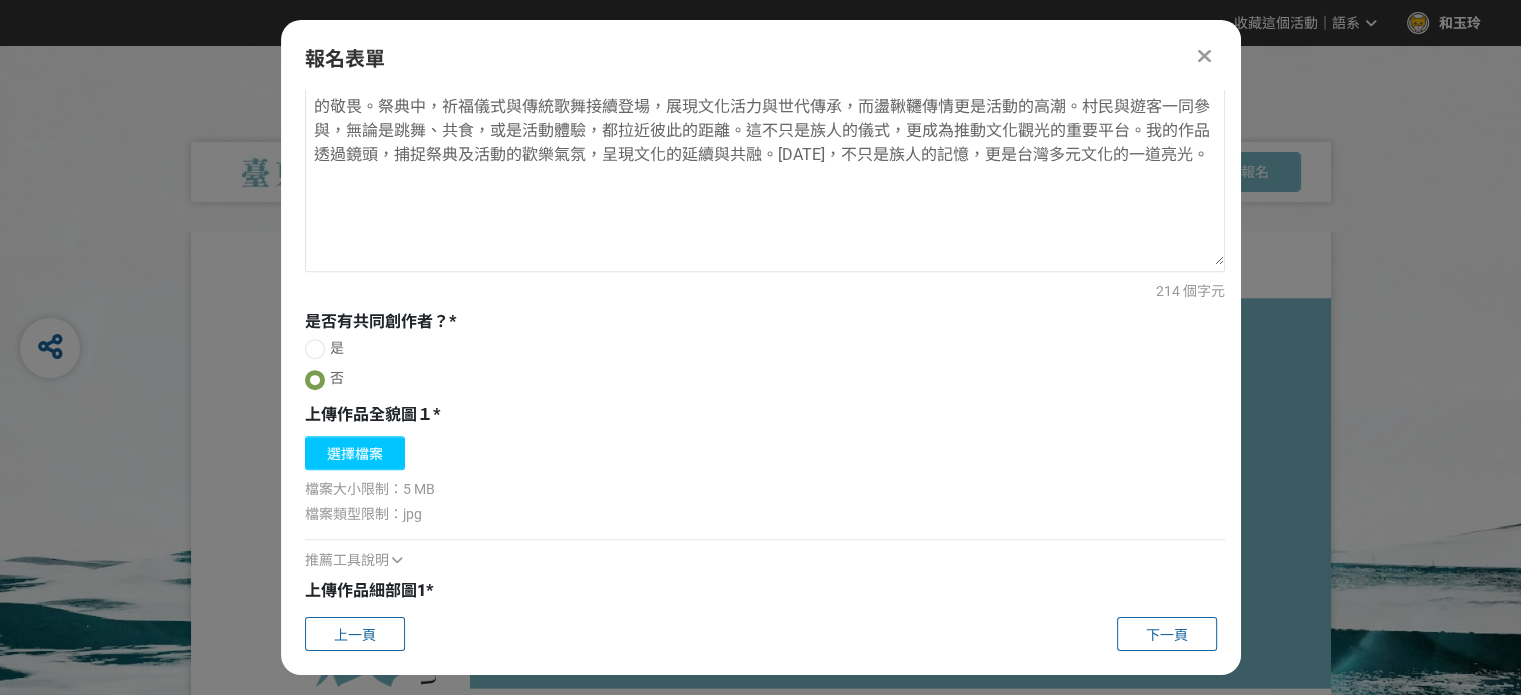 click on "選擇檔案" at bounding box center [355, 453] 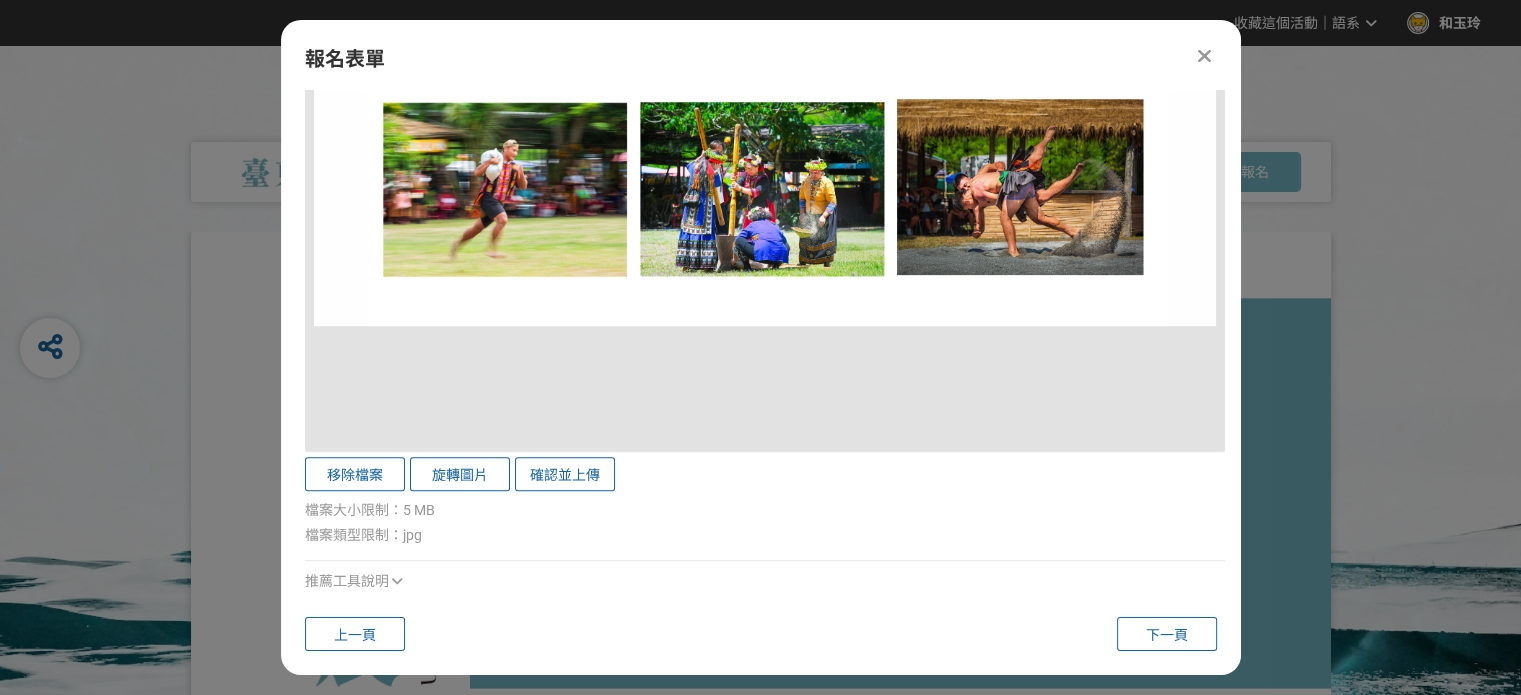 scroll, scrollTop: 1683, scrollLeft: 0, axis: vertical 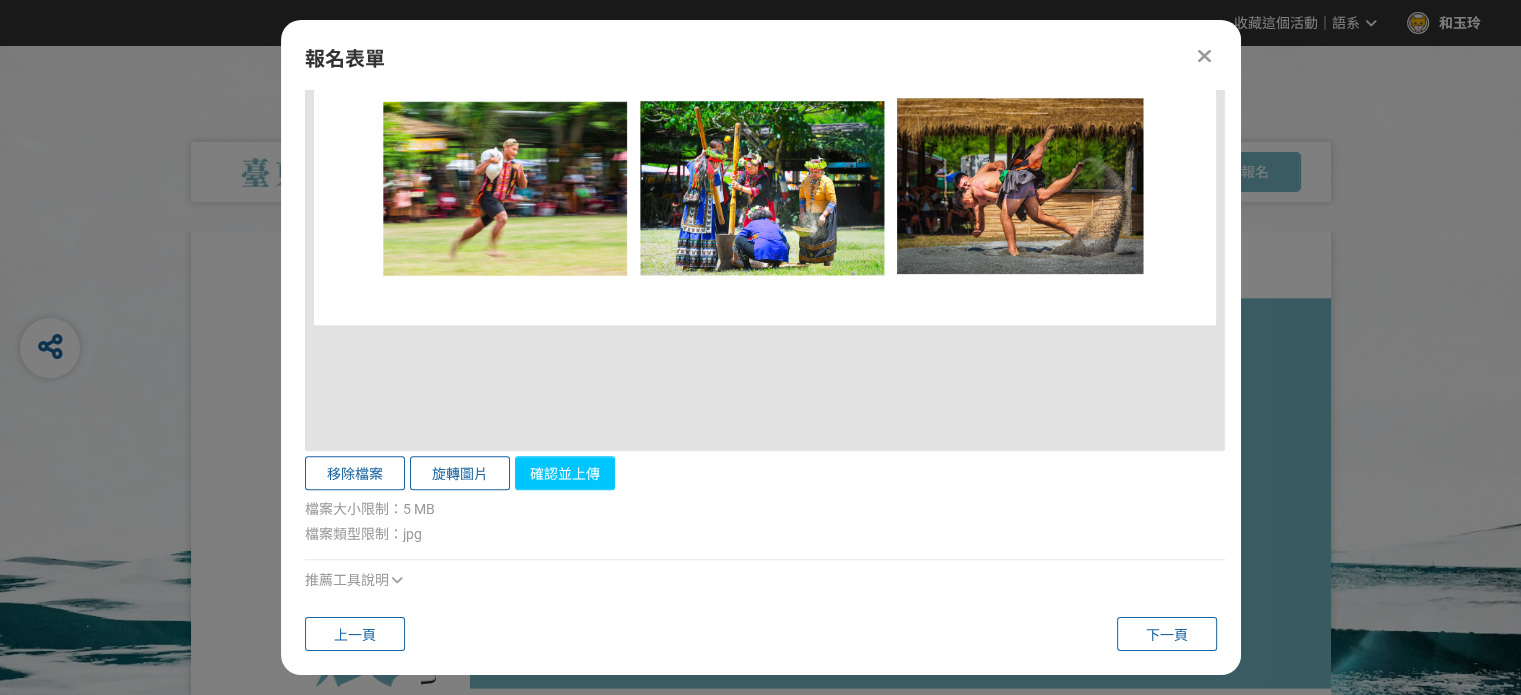 click on "確認並上傳" at bounding box center (565, 473) 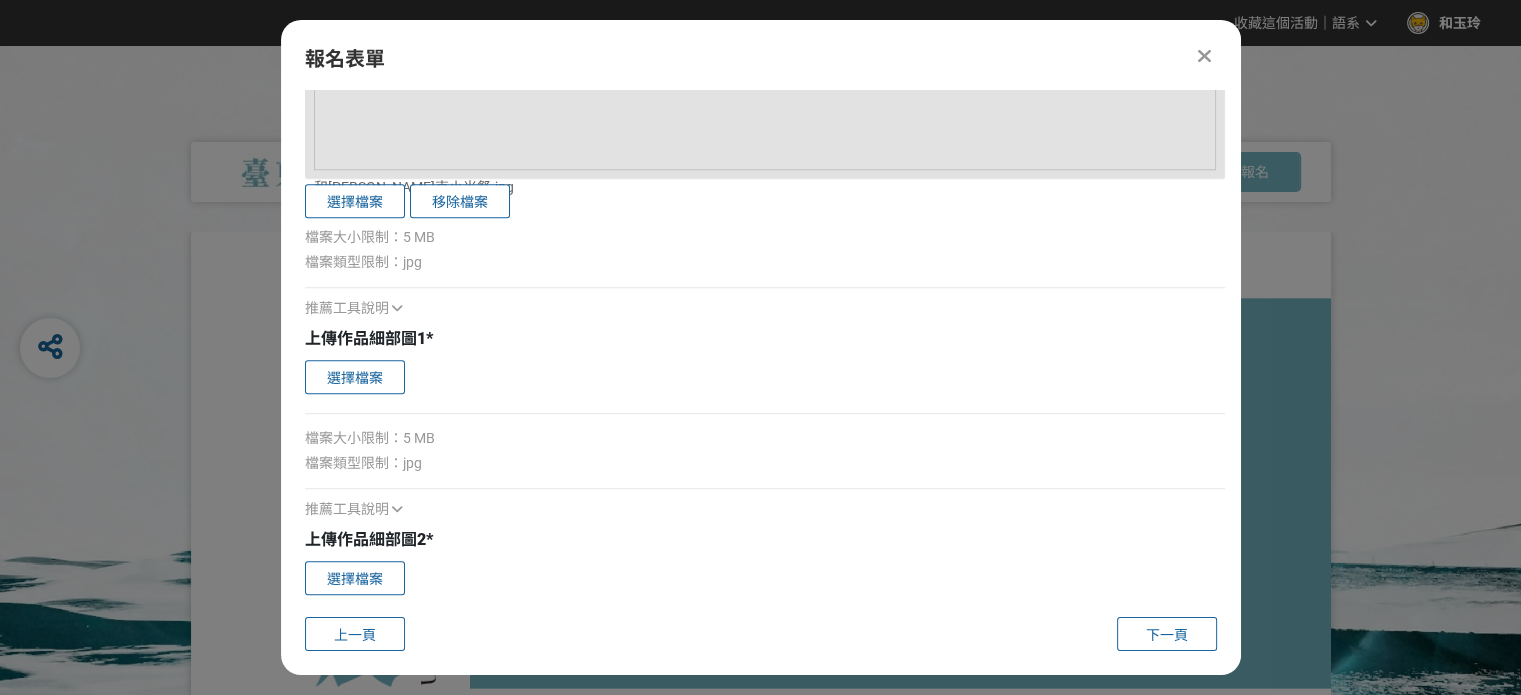 scroll, scrollTop: 2083, scrollLeft: 0, axis: vertical 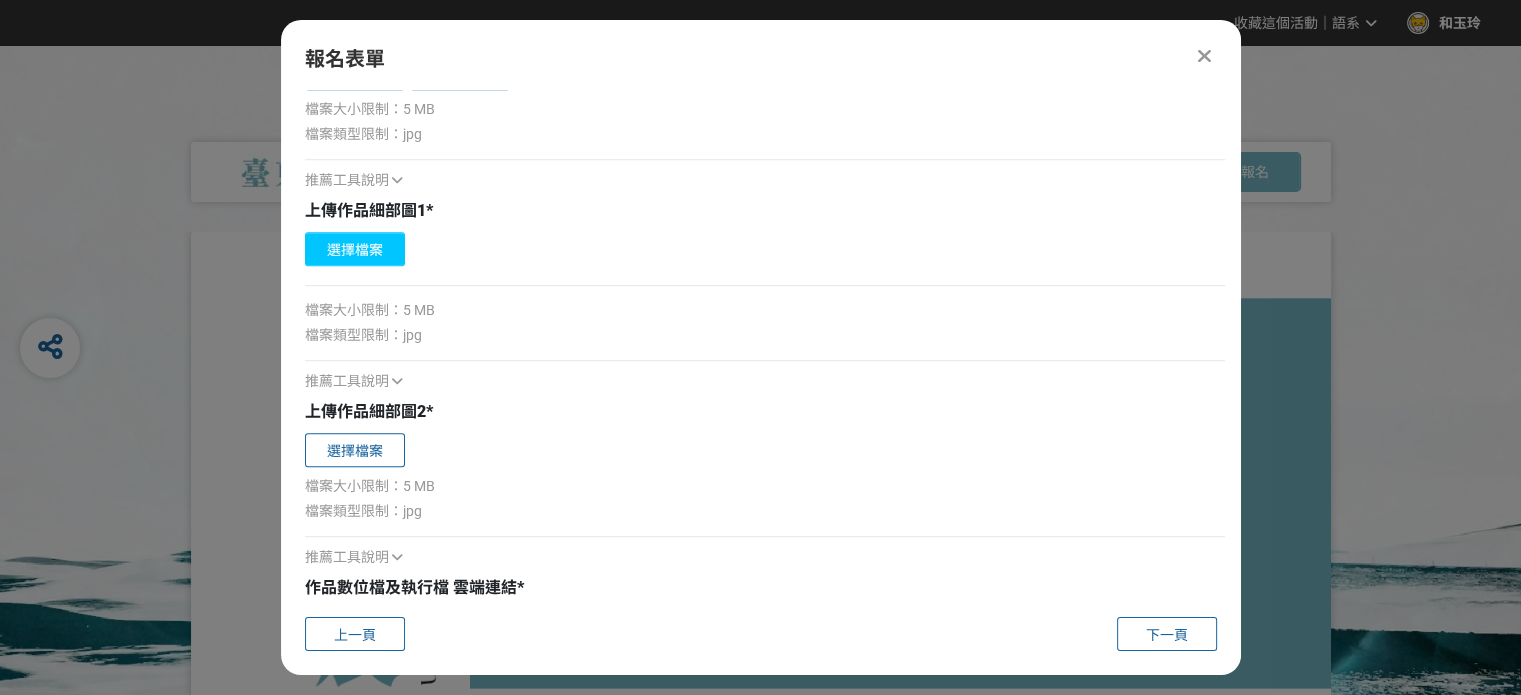 click on "選擇檔案" at bounding box center (355, 249) 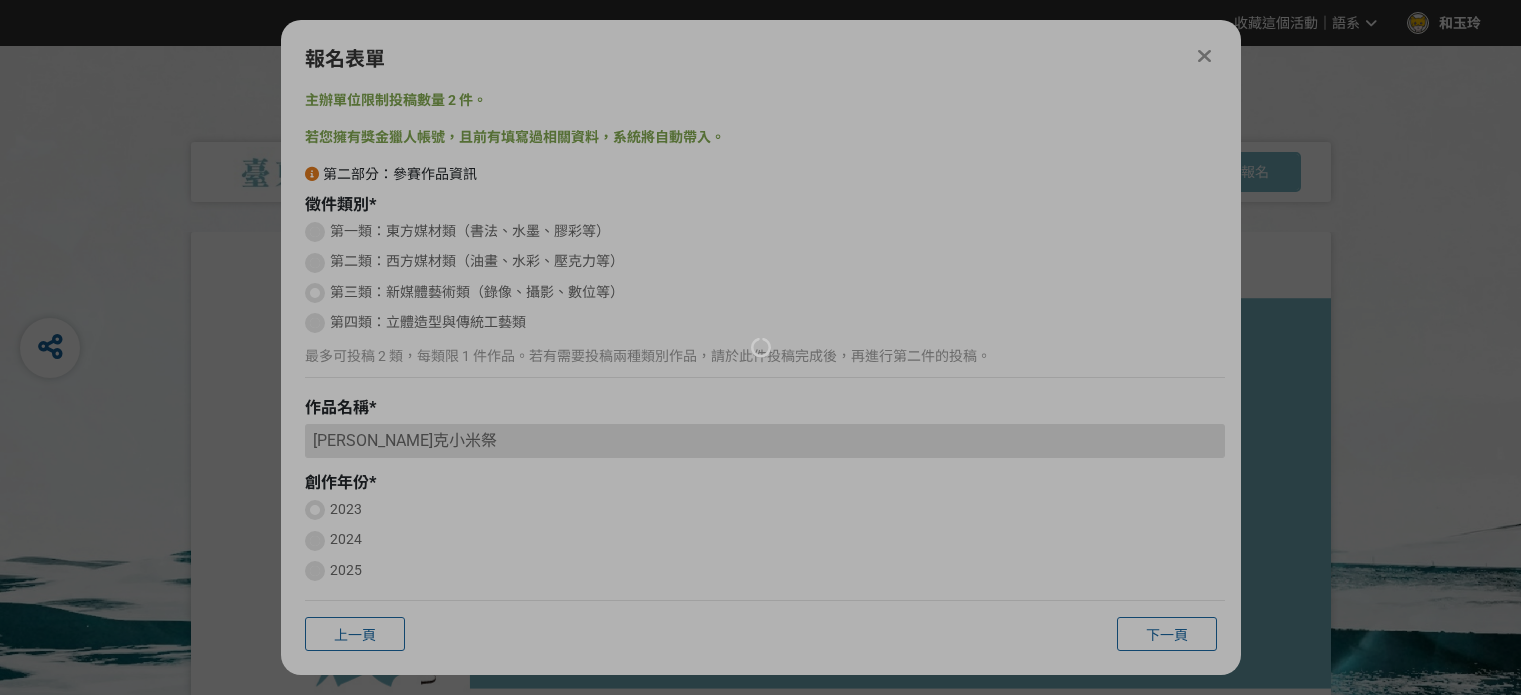 scroll, scrollTop: 0, scrollLeft: 0, axis: both 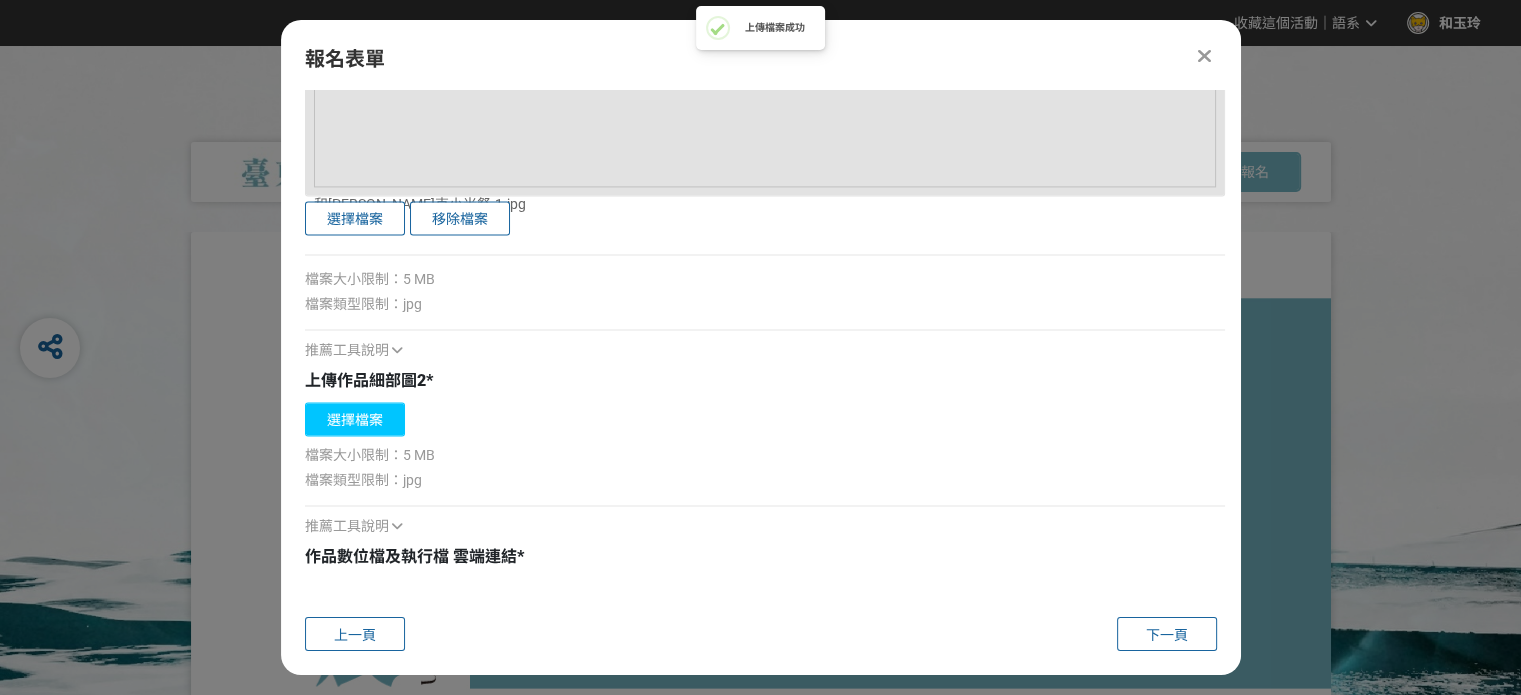 click on "選擇檔案" at bounding box center (355, 419) 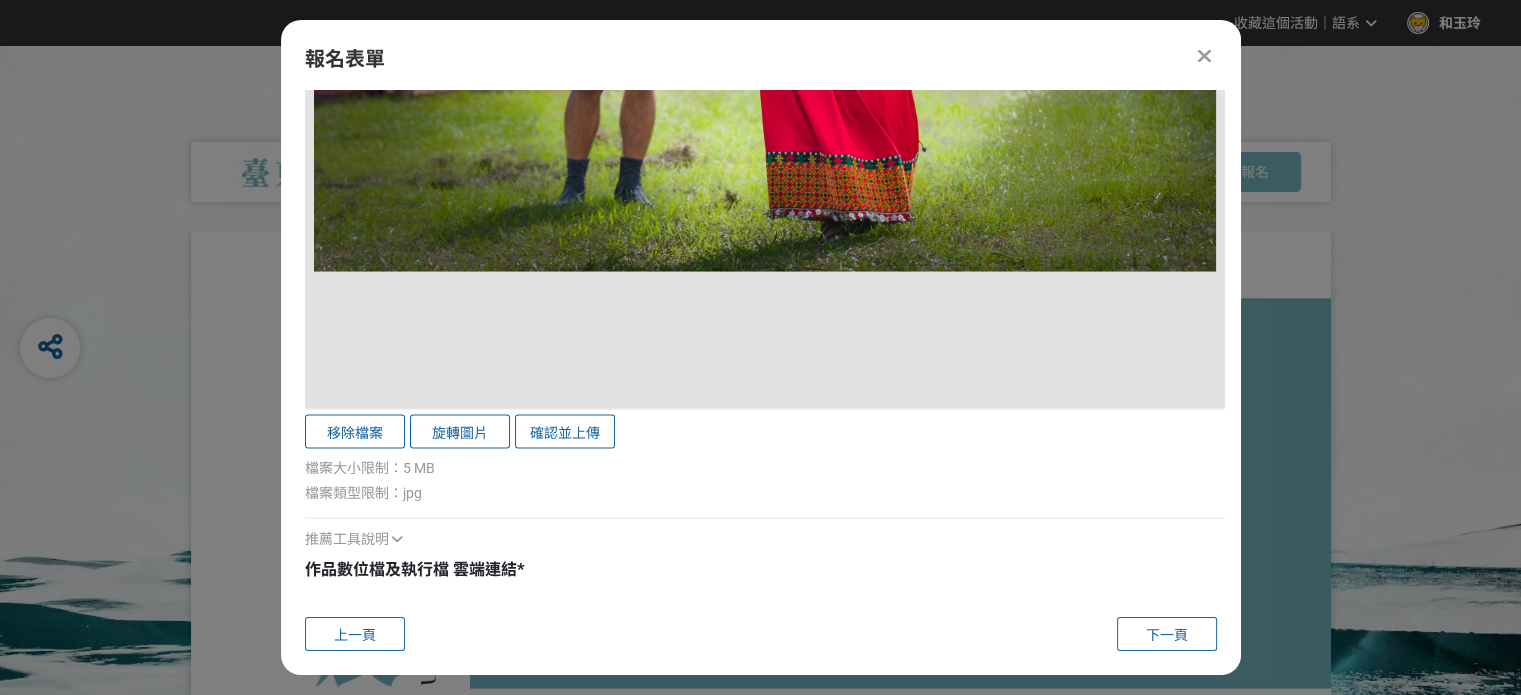 scroll, scrollTop: 3949, scrollLeft: 0, axis: vertical 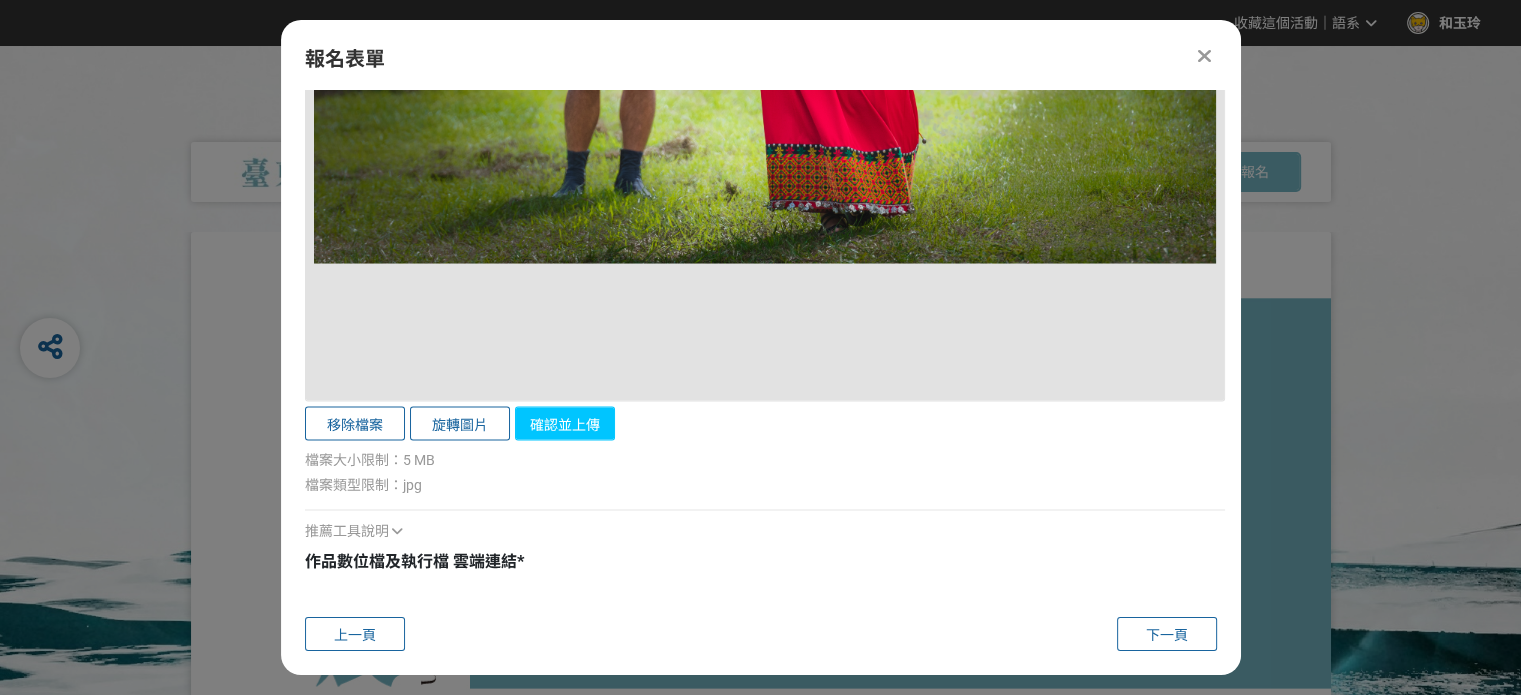 click on "確認並上傳" at bounding box center (565, 424) 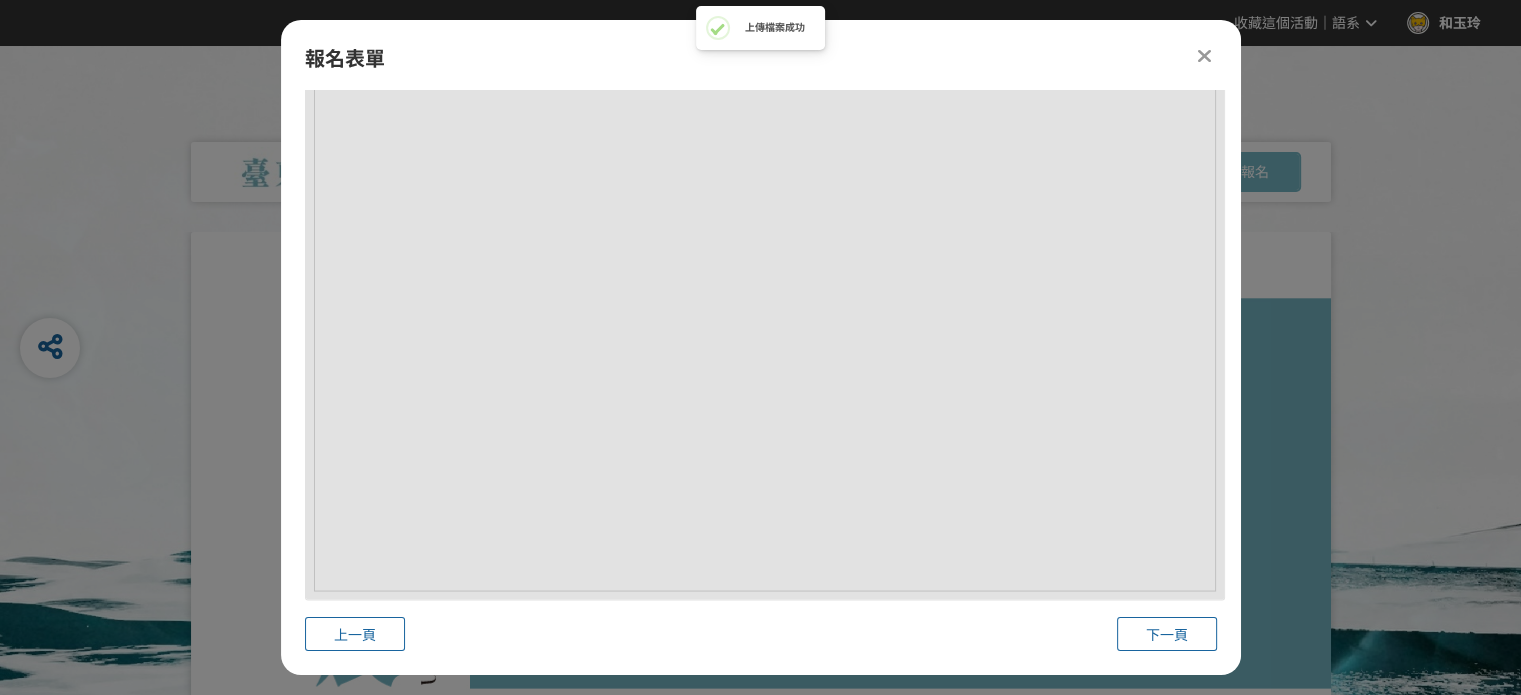 scroll, scrollTop: 3749, scrollLeft: 0, axis: vertical 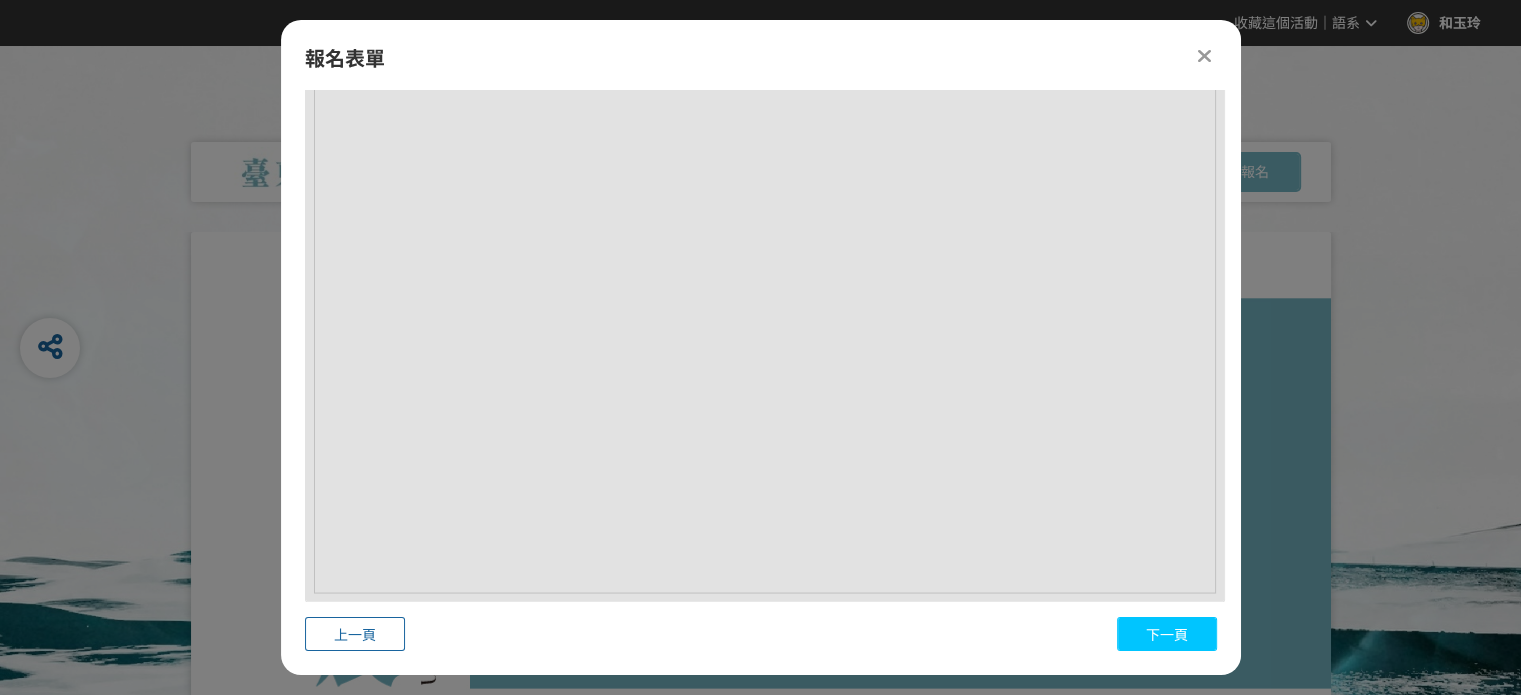 click on "下一頁" at bounding box center (1167, 635) 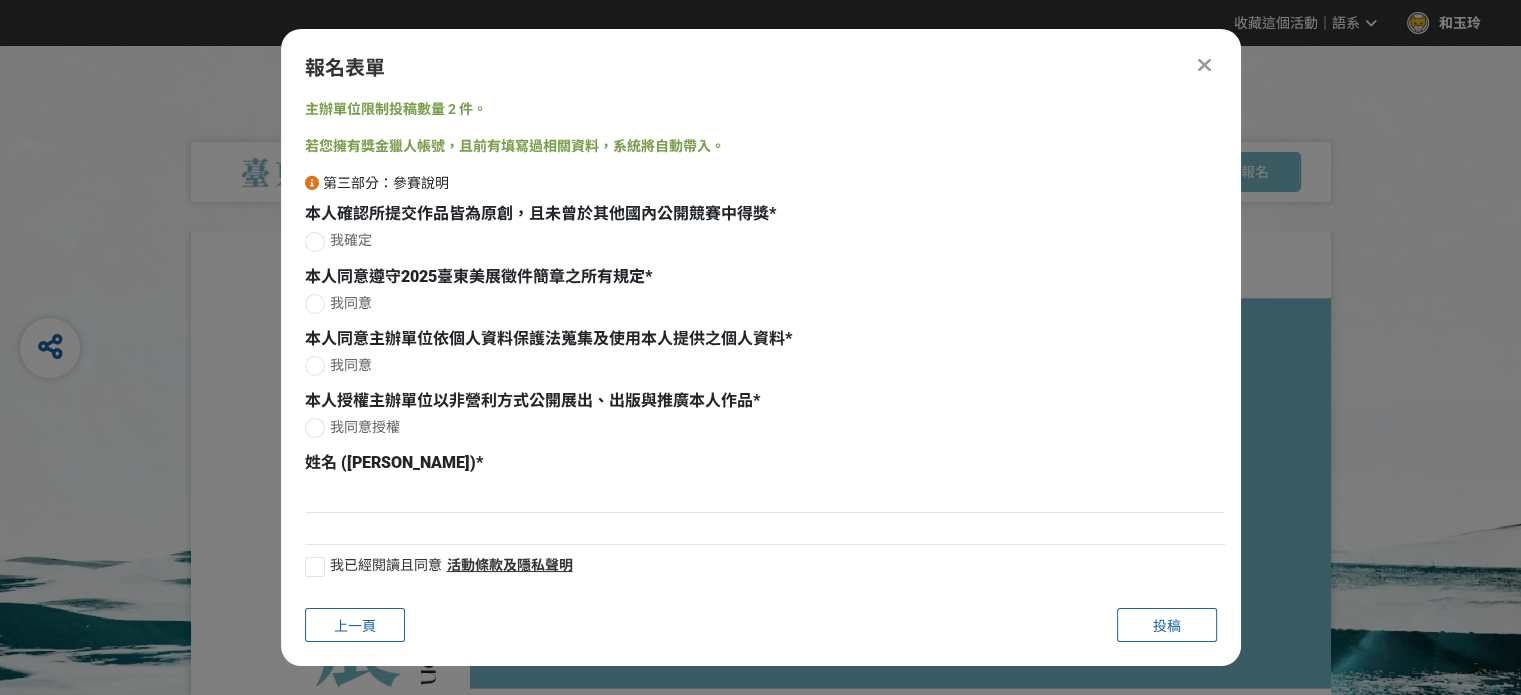 scroll, scrollTop: 0, scrollLeft: 0, axis: both 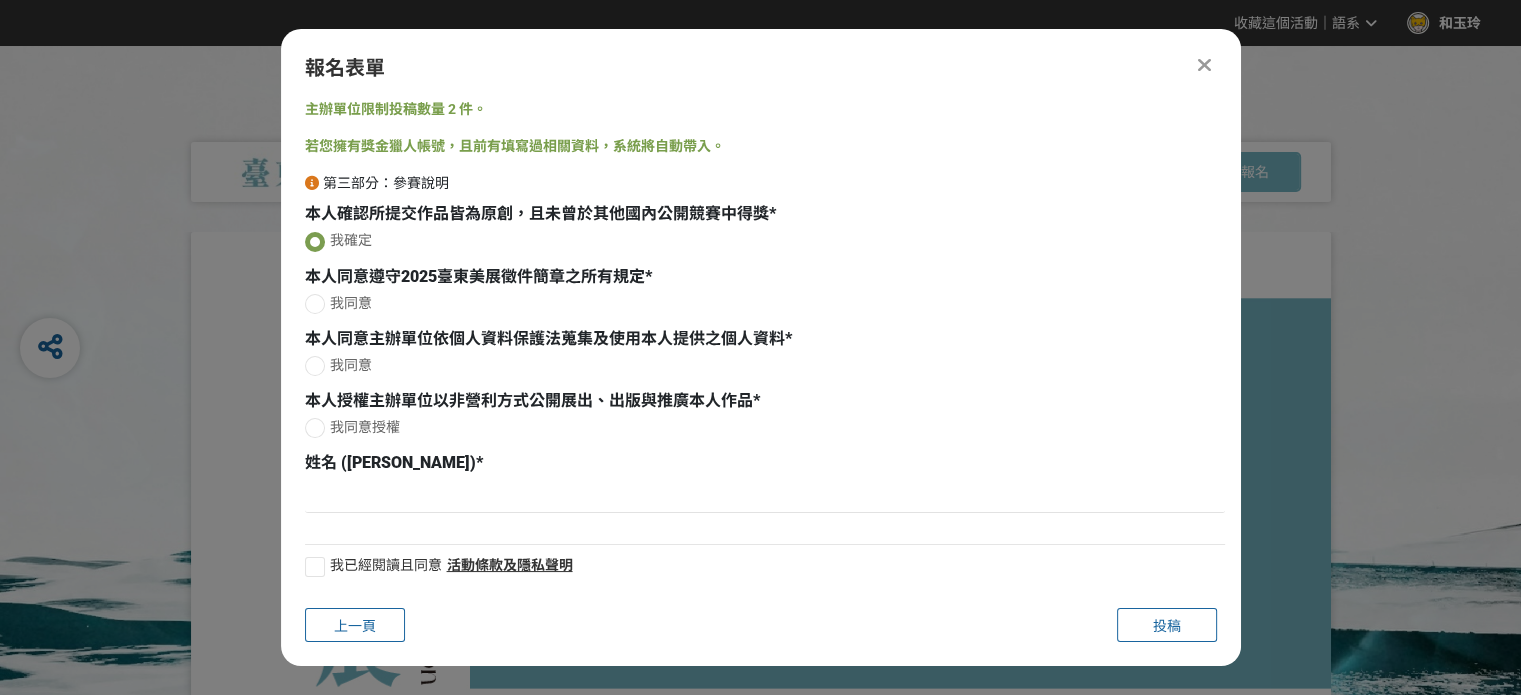 click at bounding box center [315, 304] 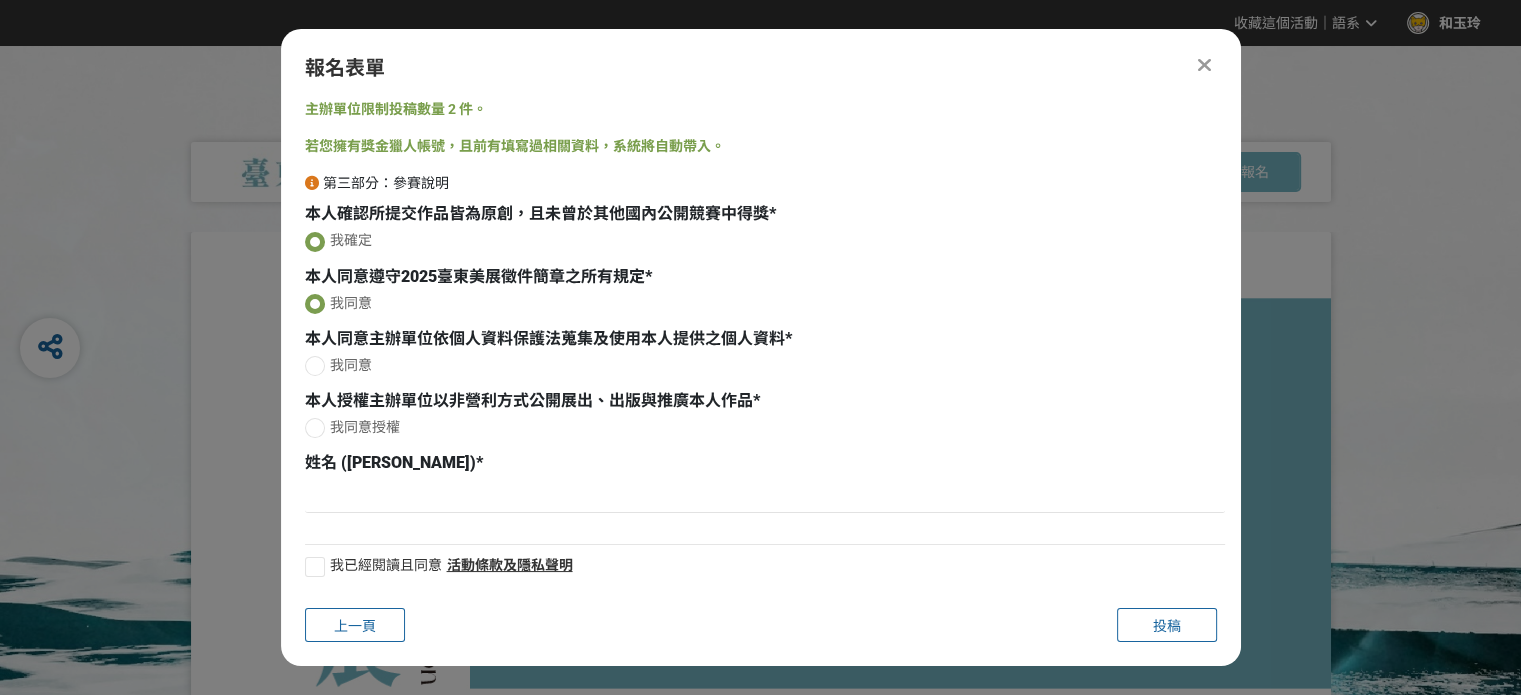 click at bounding box center (315, 366) 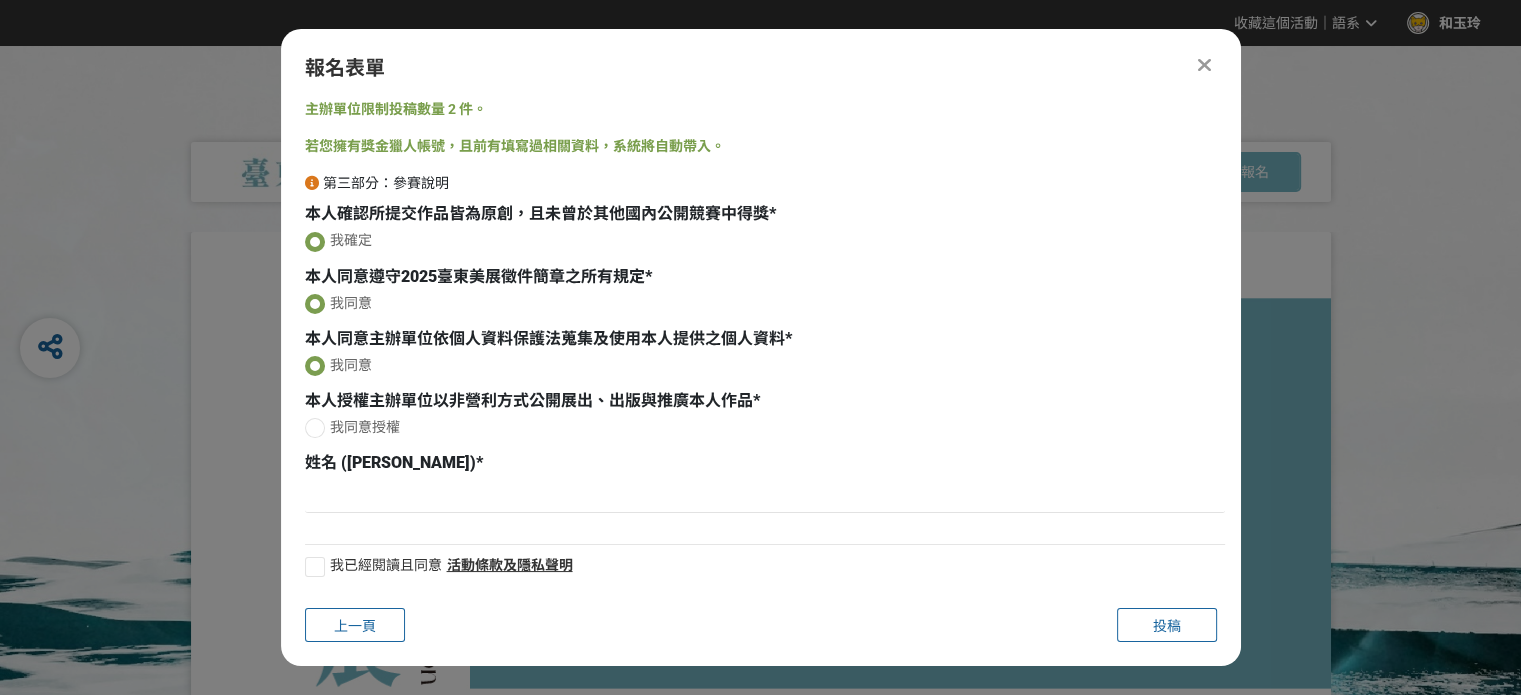 click at bounding box center (315, 428) 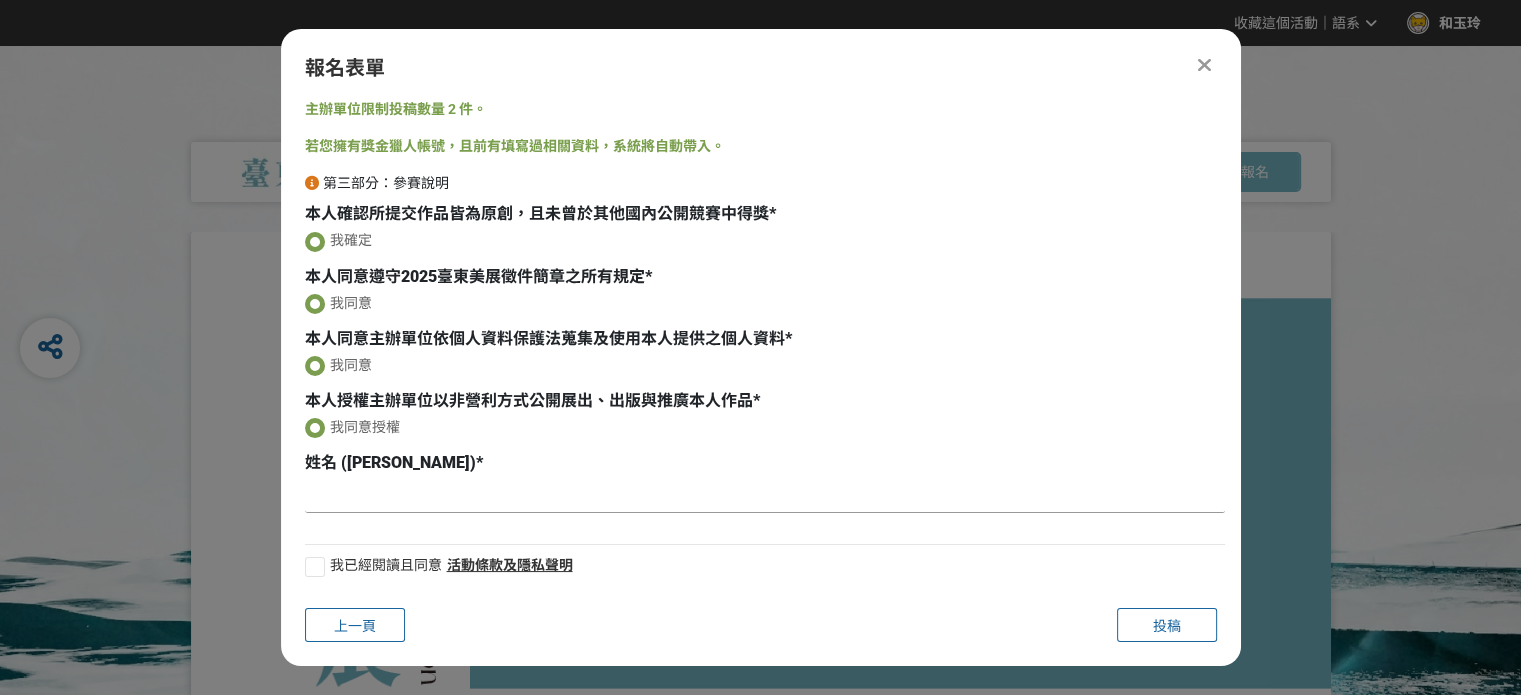 click at bounding box center (765, 496) 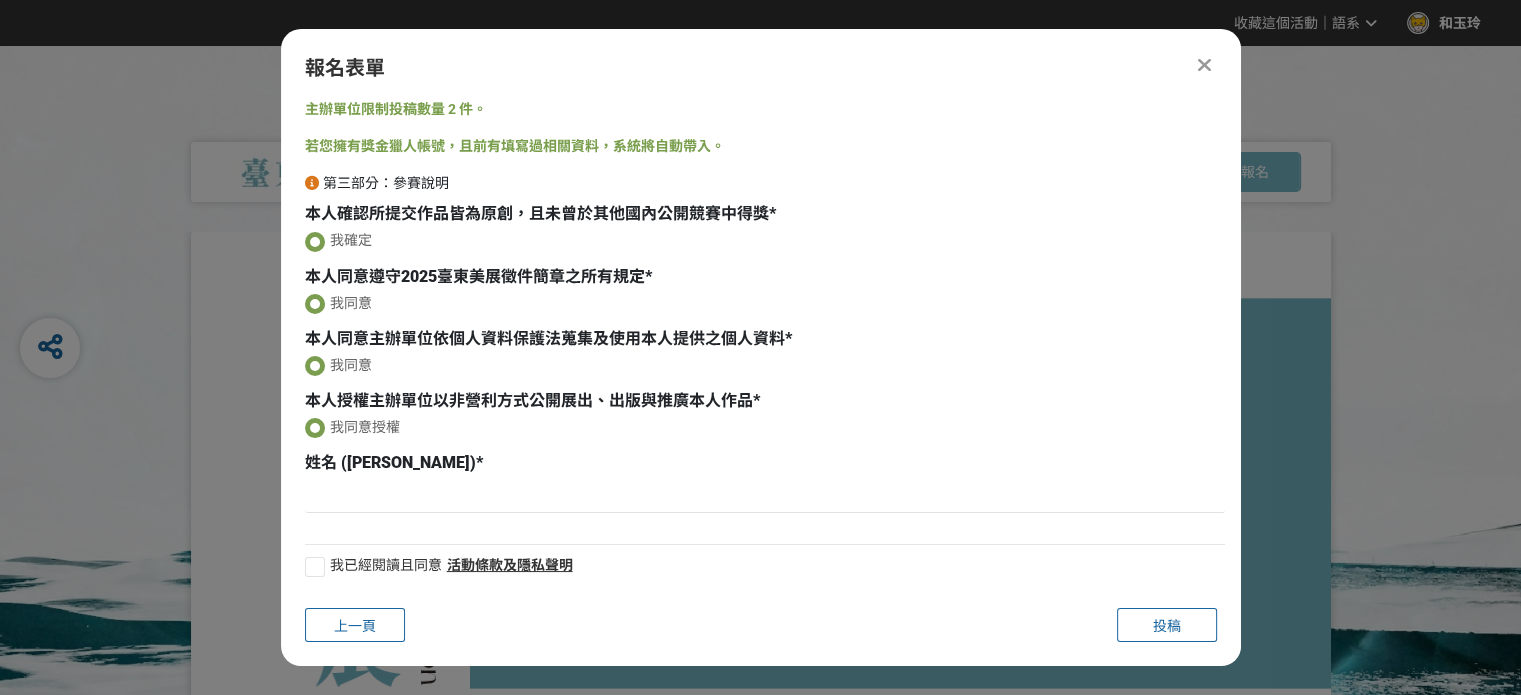 click at bounding box center [315, 567] 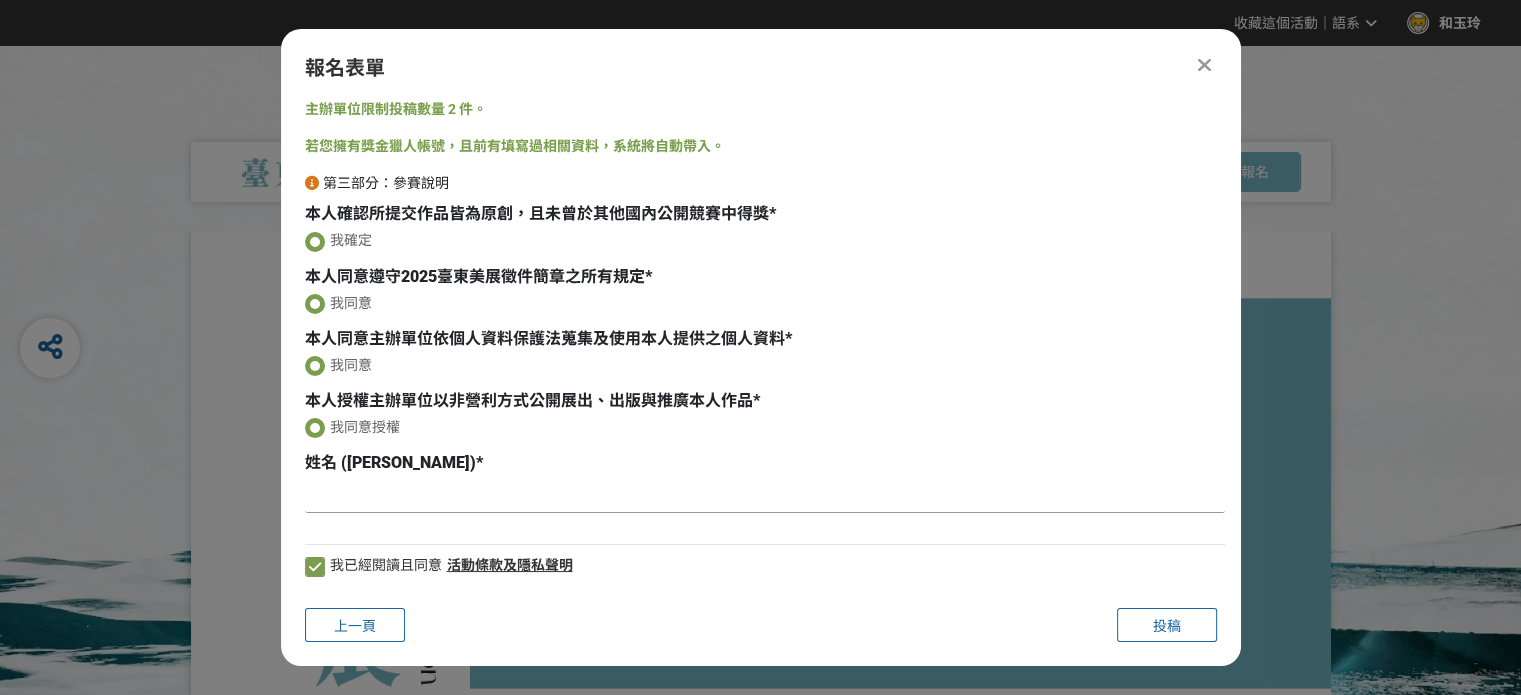 click at bounding box center [765, 496] 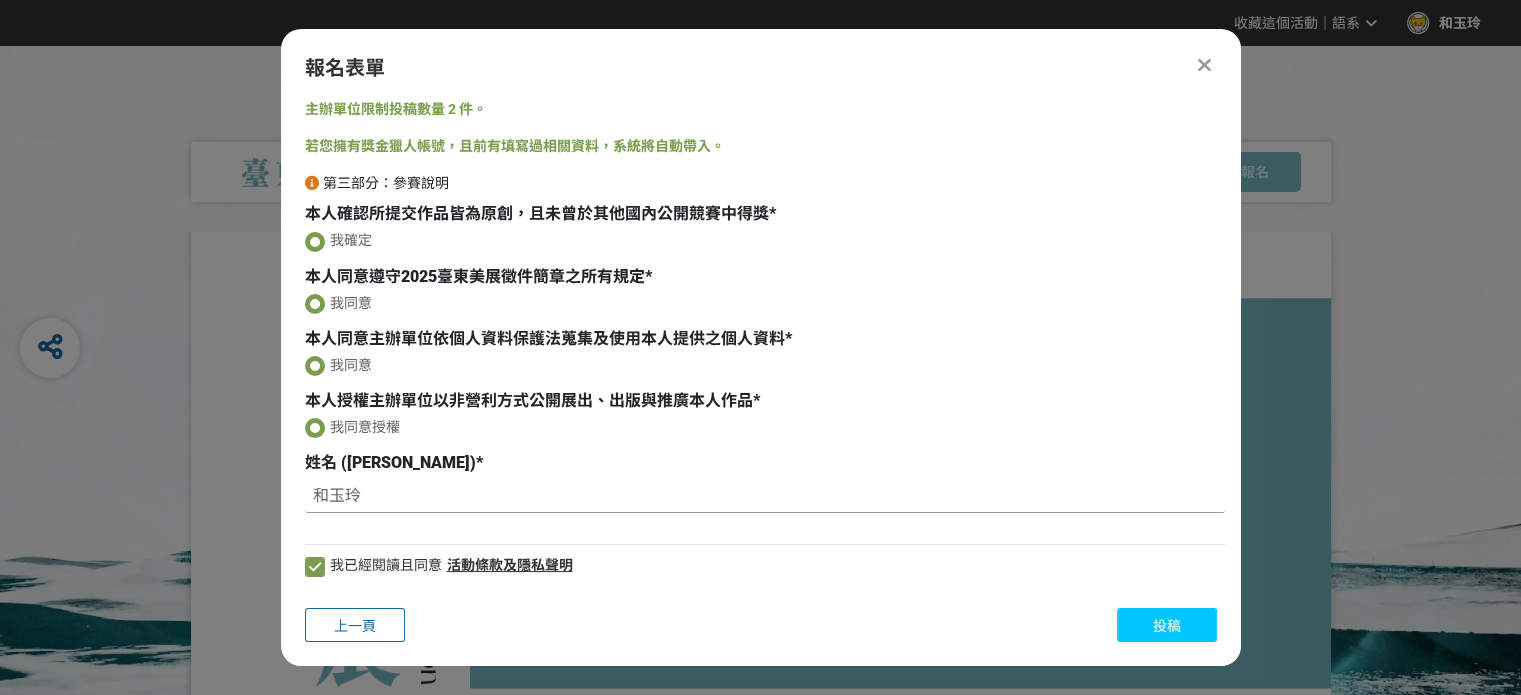 type on "和玉玲" 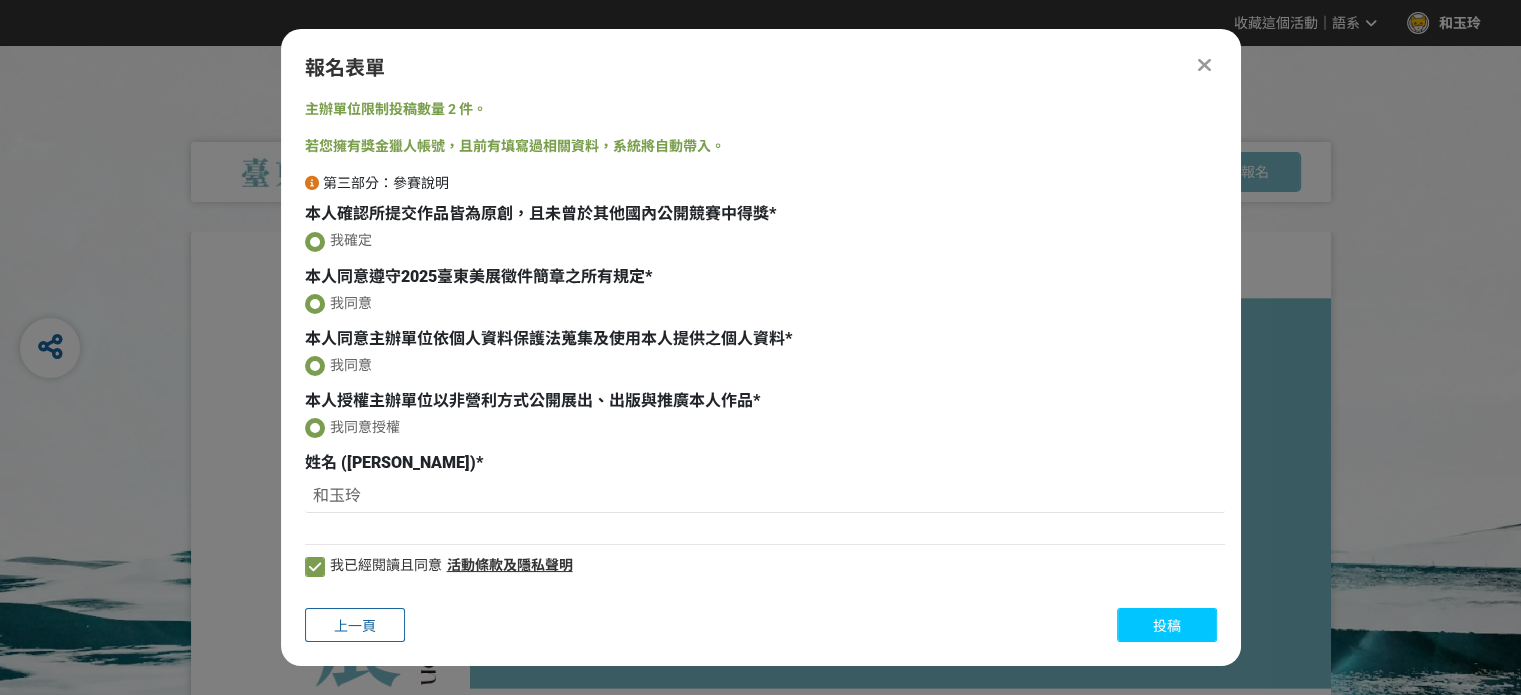 click on "投稿" at bounding box center (1167, 626) 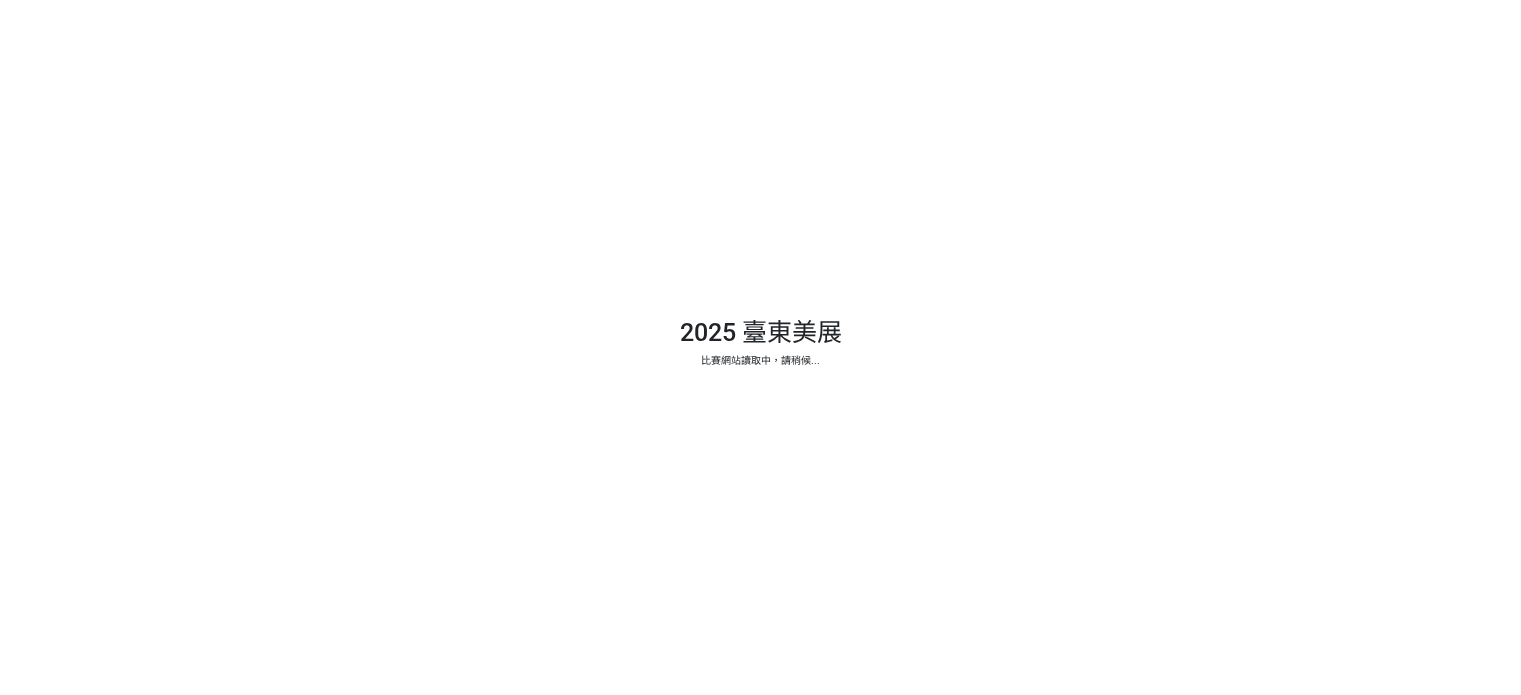 scroll, scrollTop: 0, scrollLeft: 0, axis: both 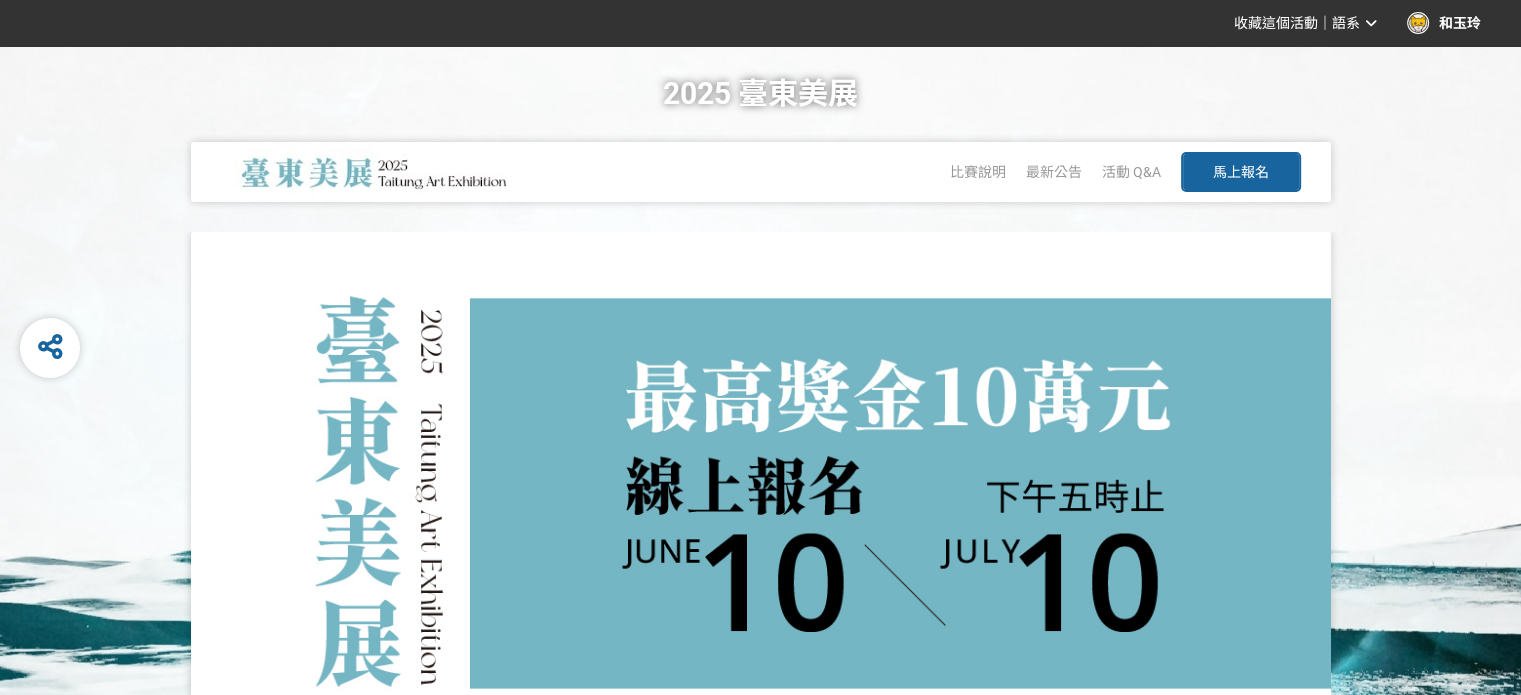 click on "馬上報名" at bounding box center [1241, 172] 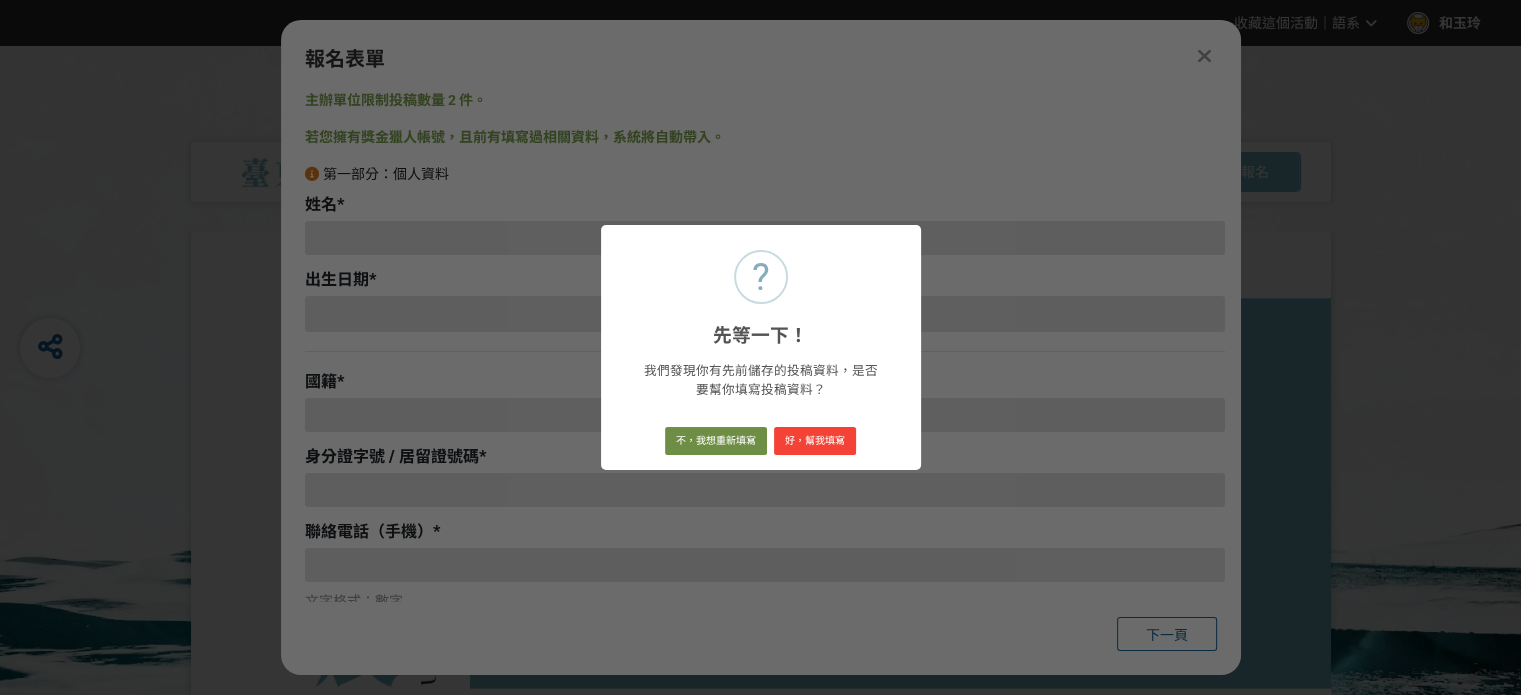 type on "0937066997" 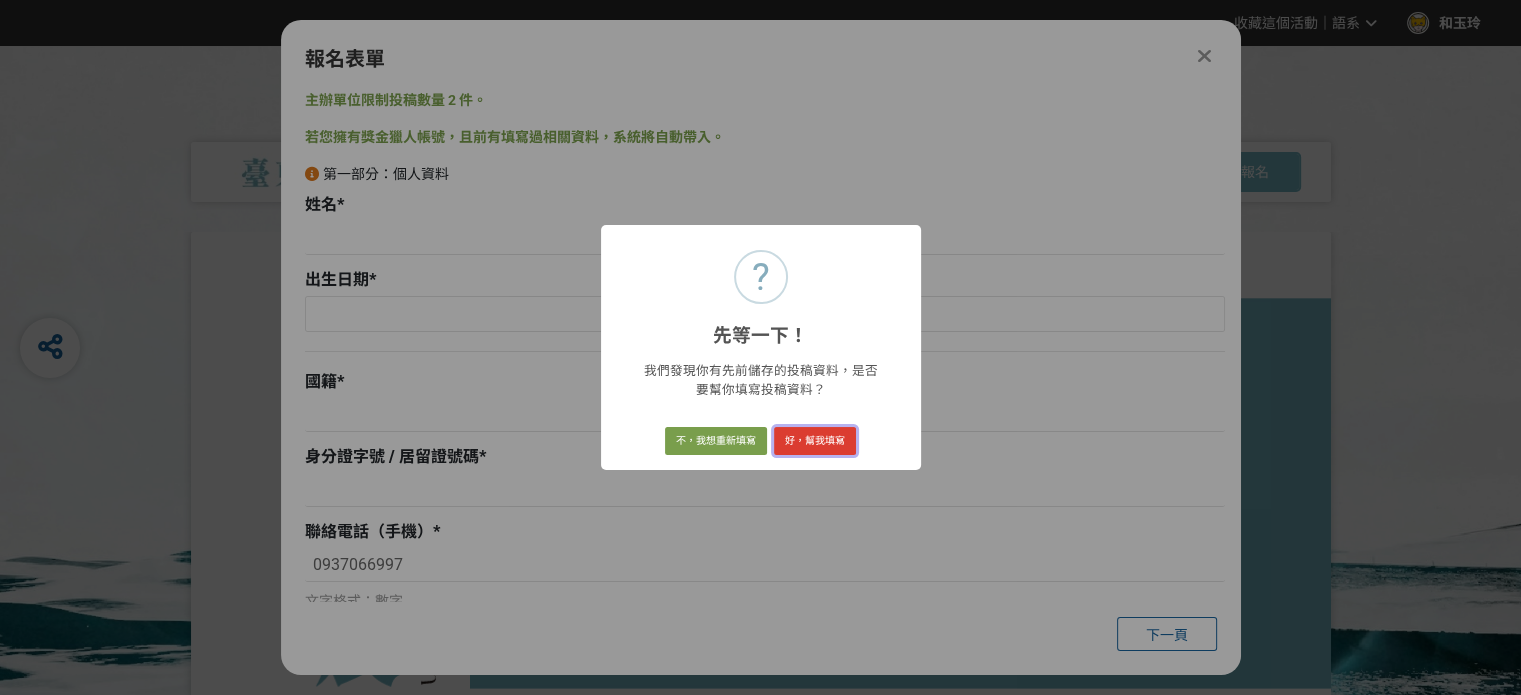 click on "好，幫我填寫" at bounding box center [815, 441] 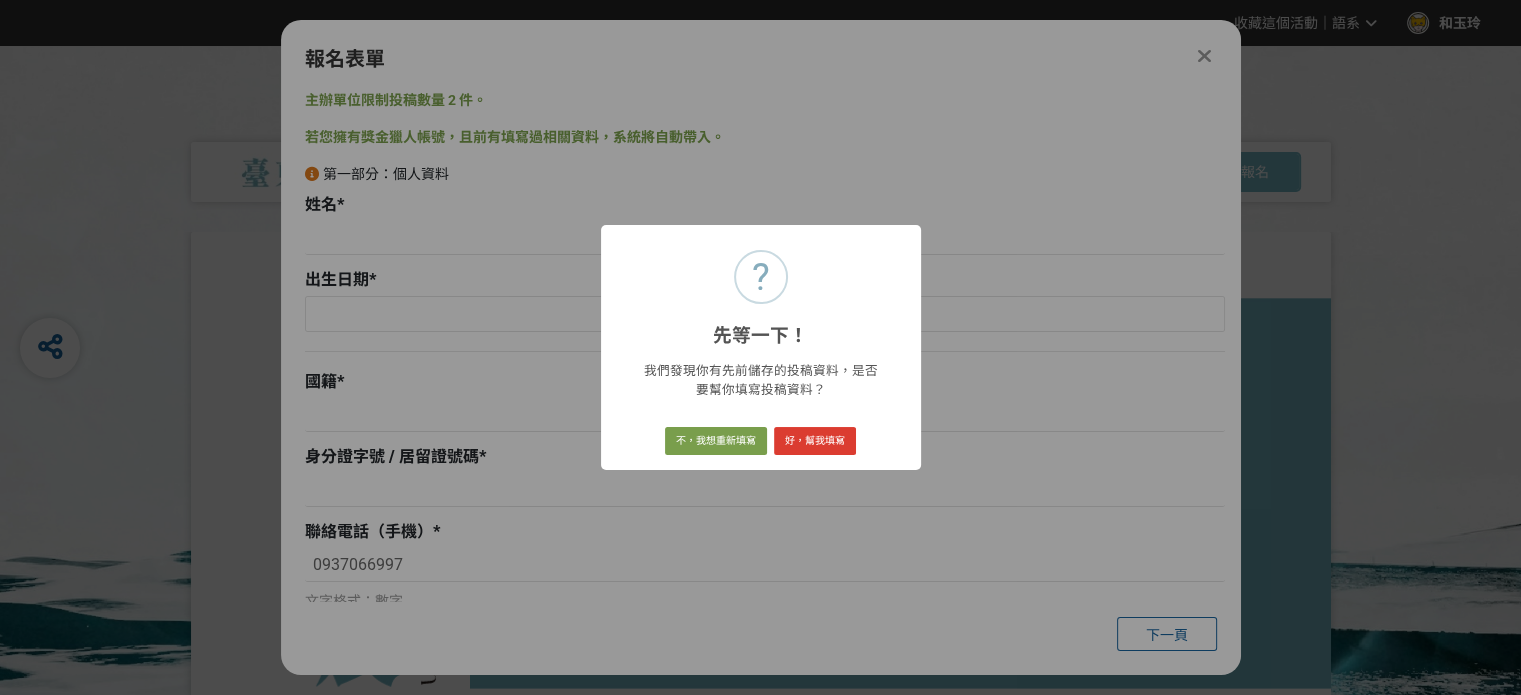 type on "和玉玲" 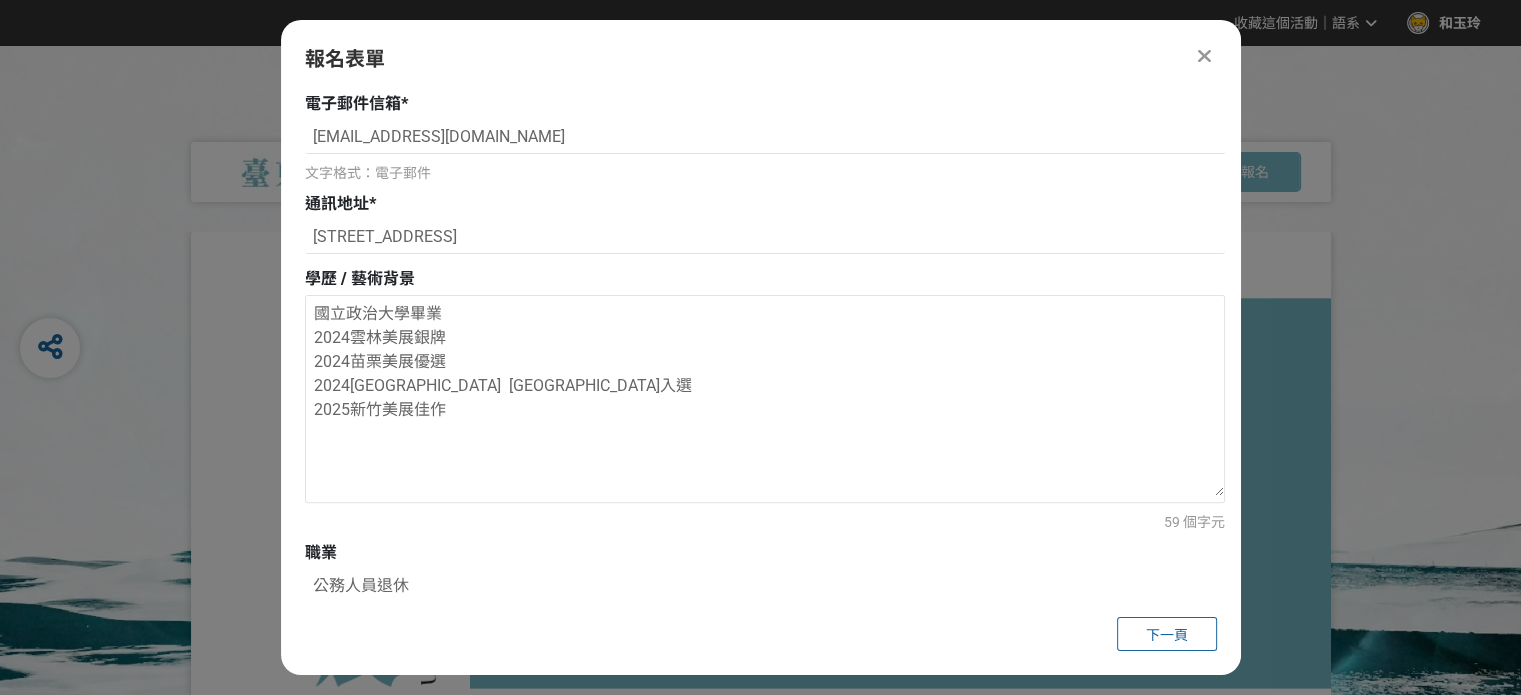 scroll, scrollTop: 683, scrollLeft: 0, axis: vertical 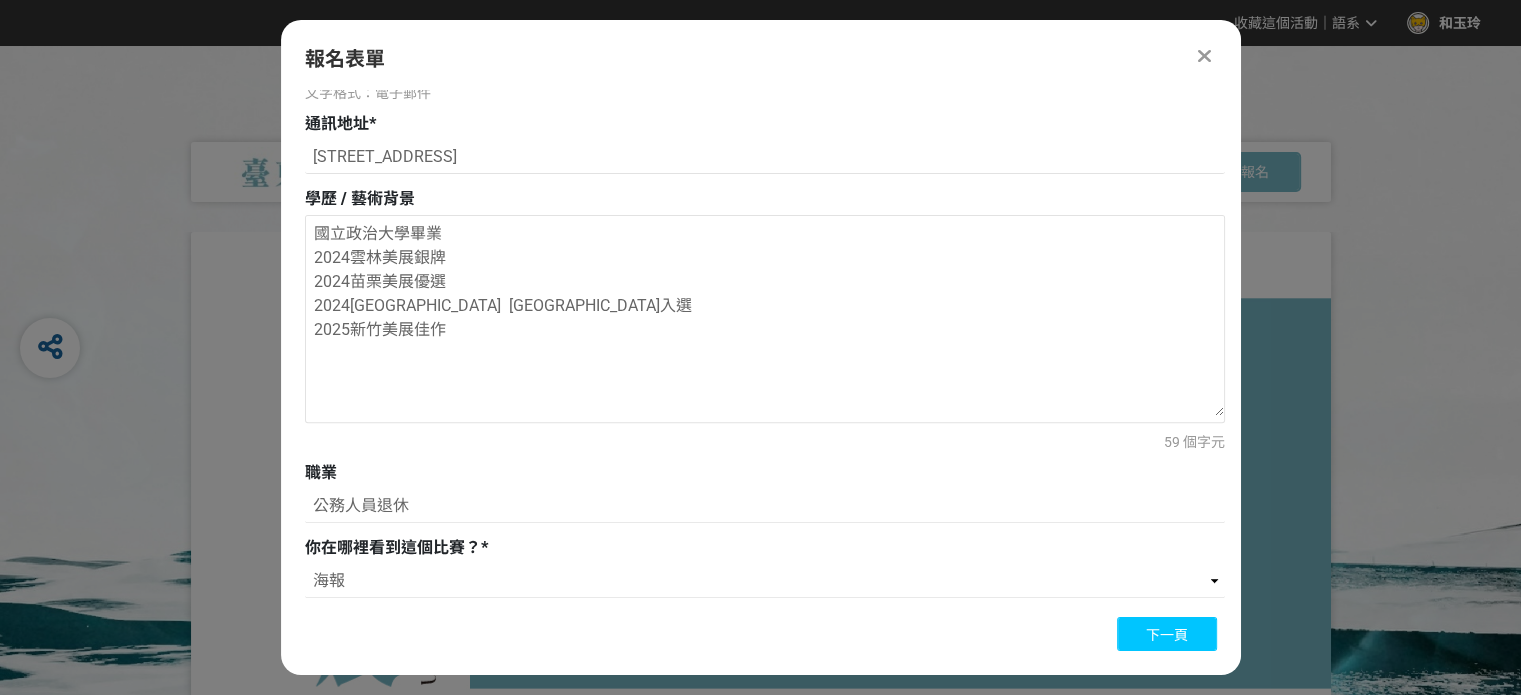 click on "下一頁" at bounding box center (1167, 635) 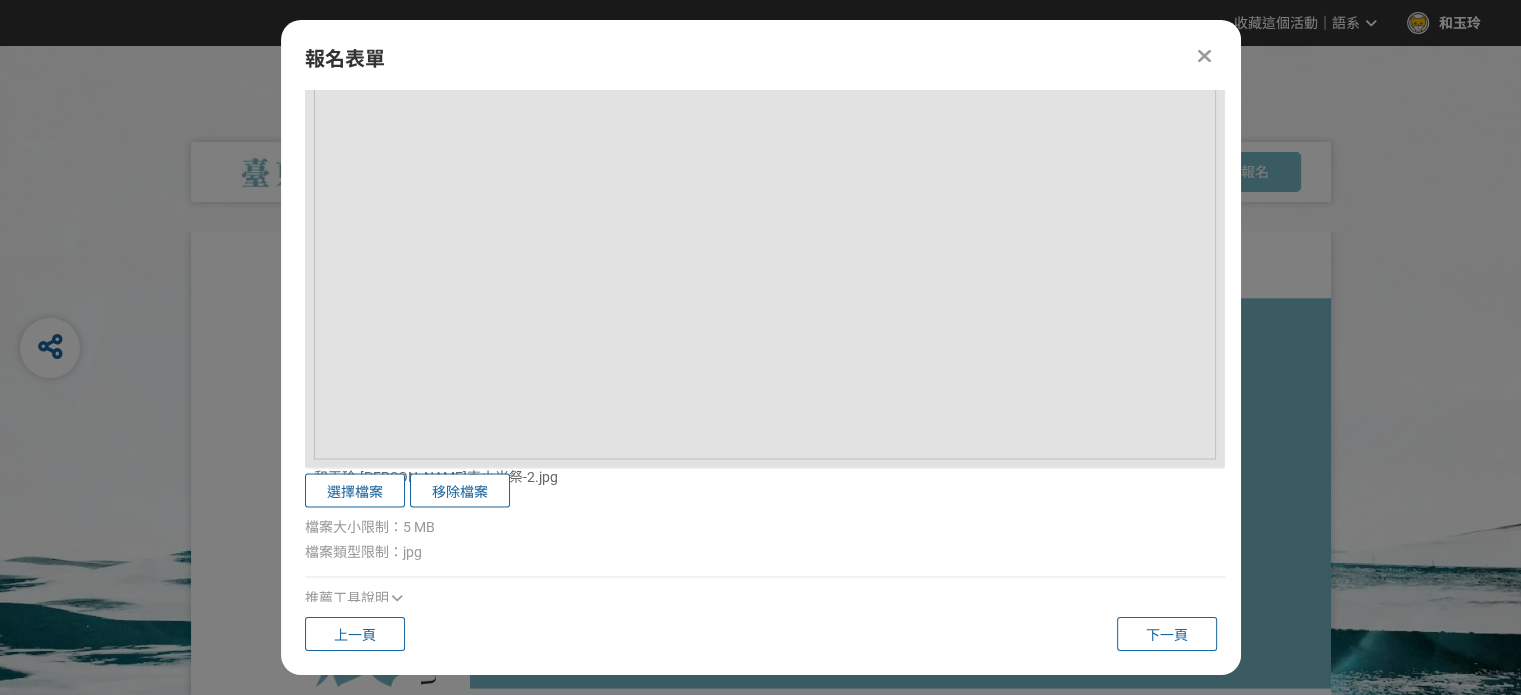 scroll, scrollTop: 3949, scrollLeft: 0, axis: vertical 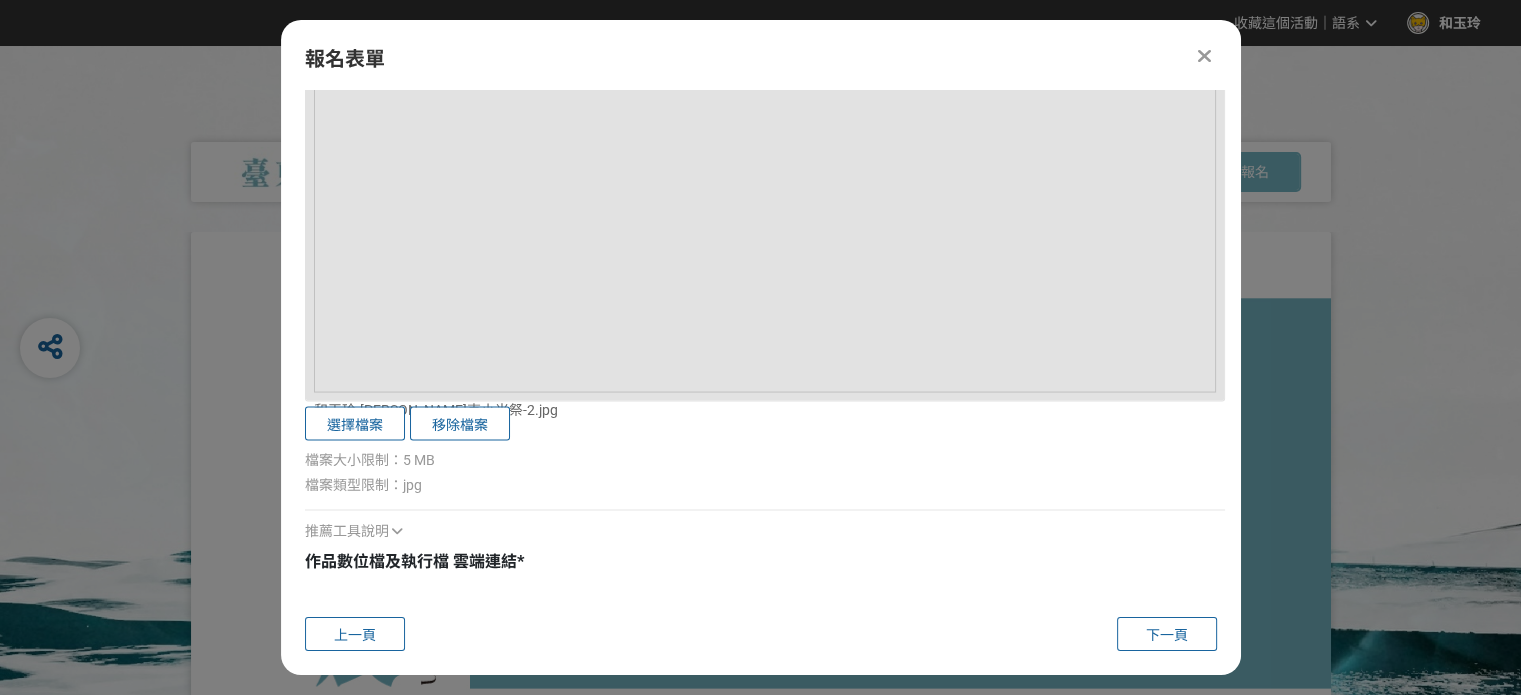 click on "作品數位檔及執行檔 雲端連結" at bounding box center [411, 561] 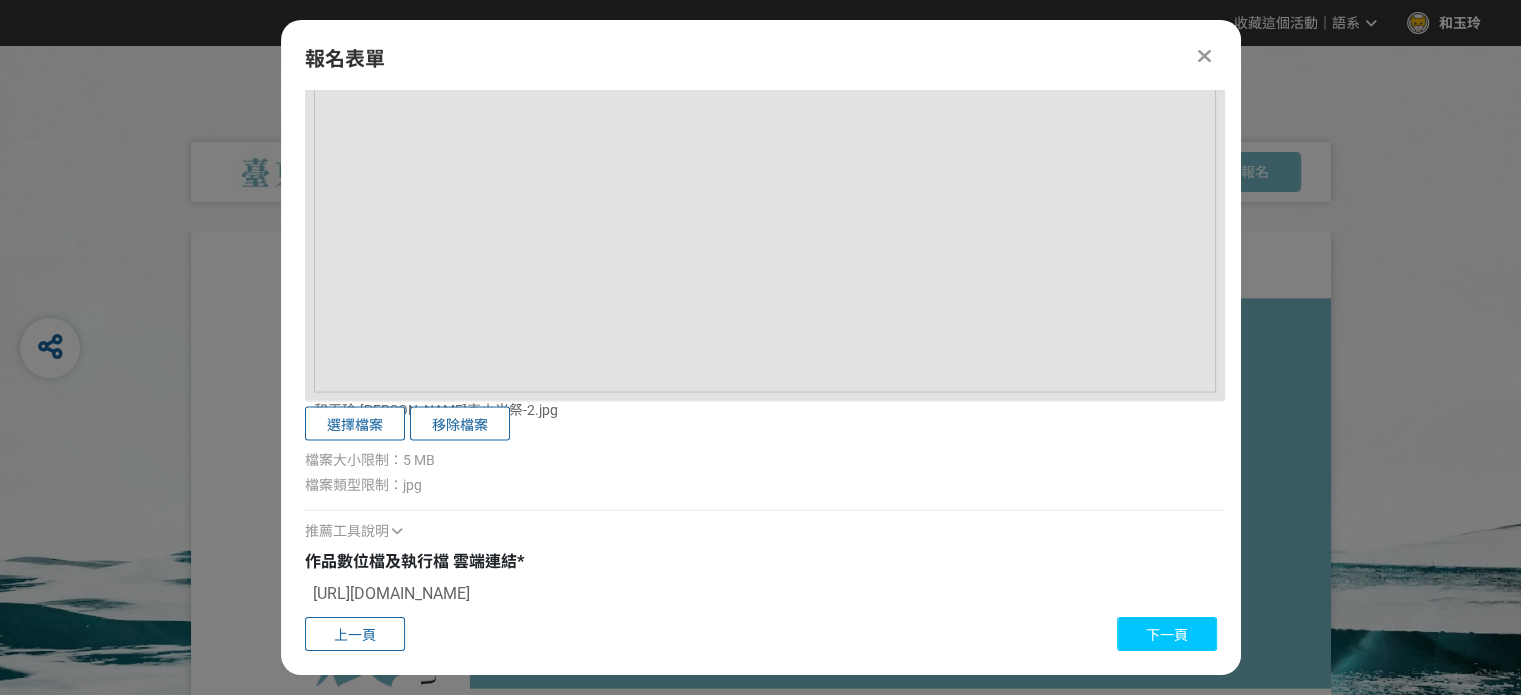 type on "https://drive.google.com/drive/folders/1Dge9cZdX01zZzAvFfT0jpkxwrVgEJ25A?usp=sharing" 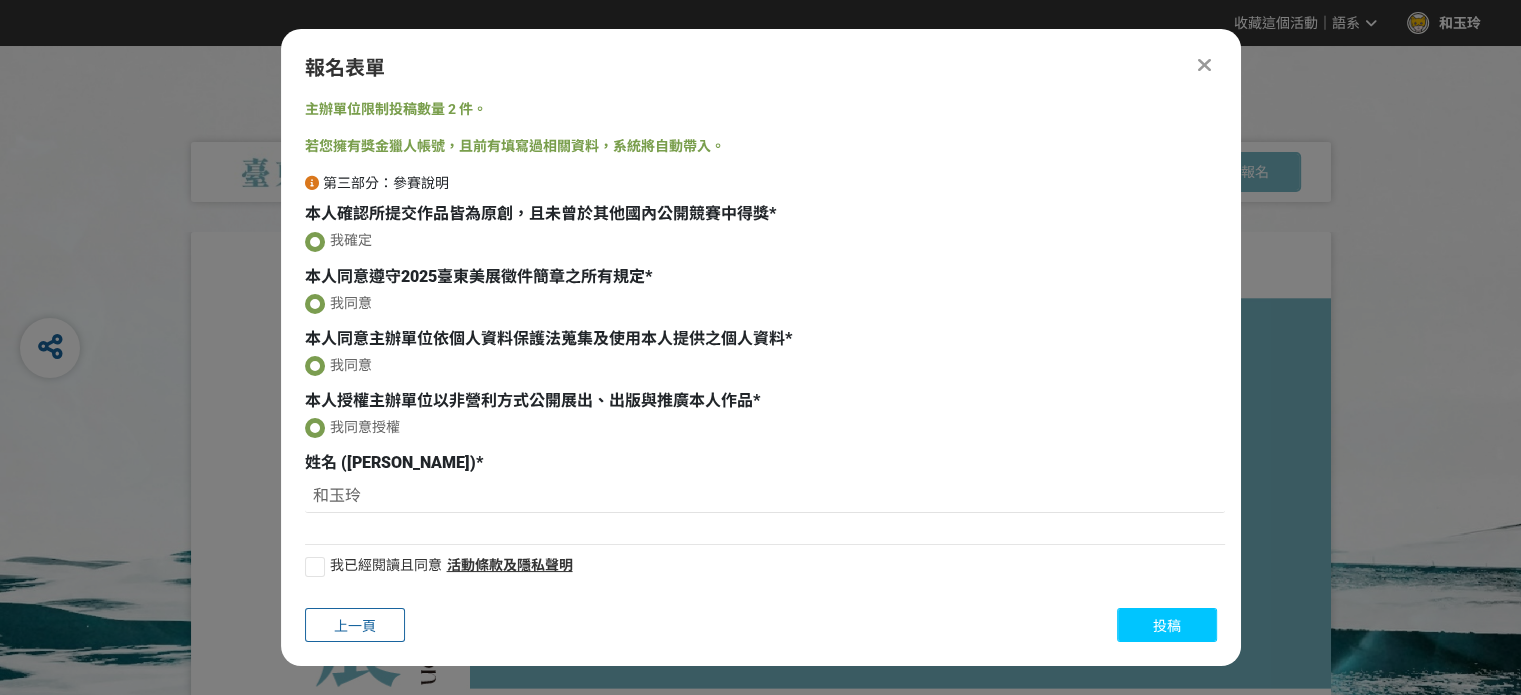 scroll, scrollTop: 0, scrollLeft: 0, axis: both 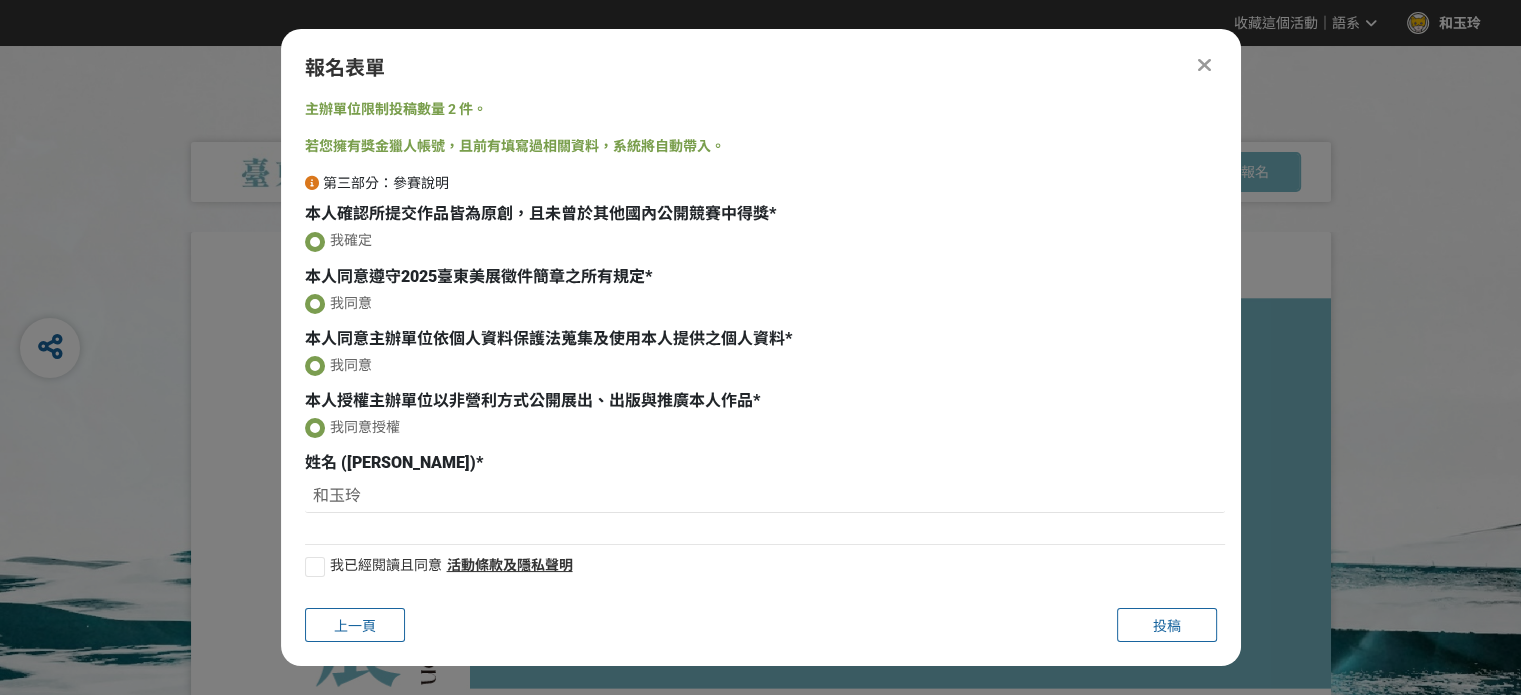 drag, startPoint x: 312, startPoint y: 561, endPoint x: 332, endPoint y: 569, distance: 21.540659 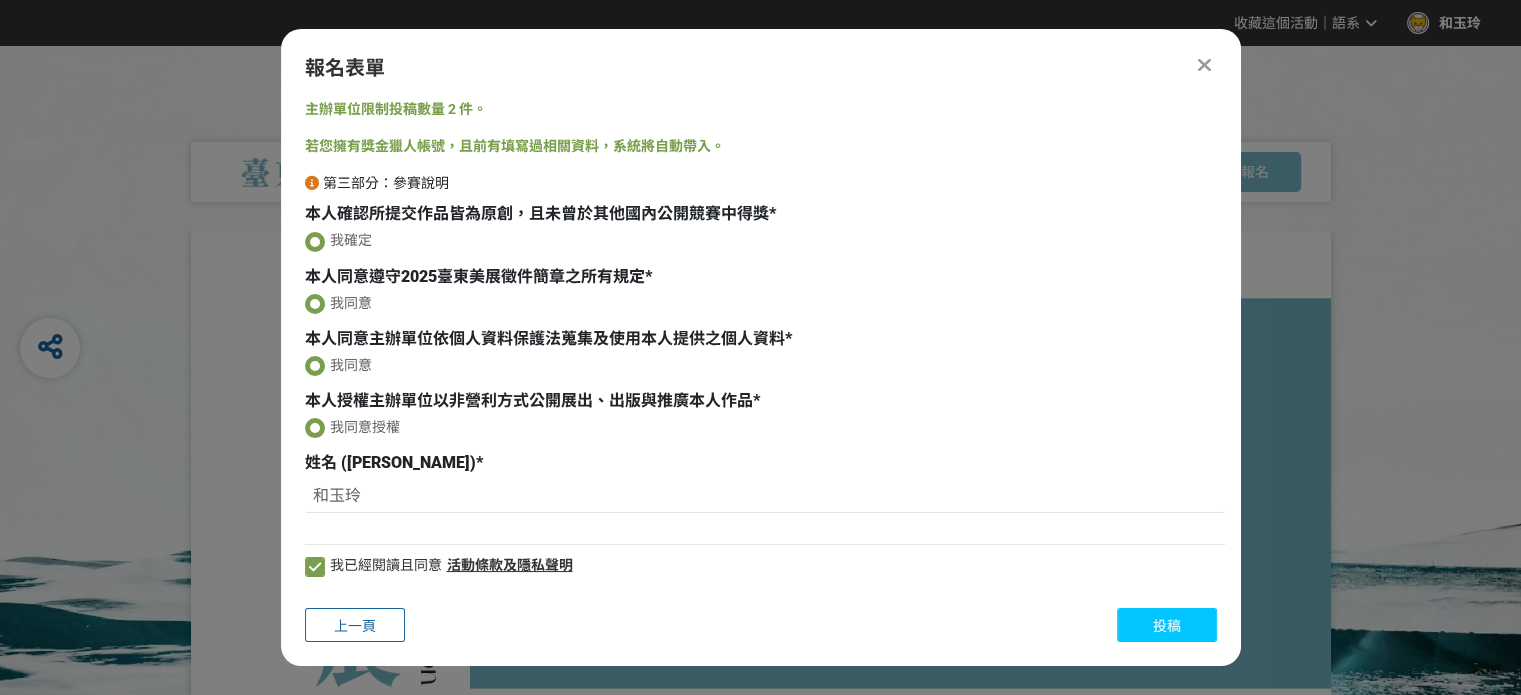 click on "投稿" at bounding box center (1167, 625) 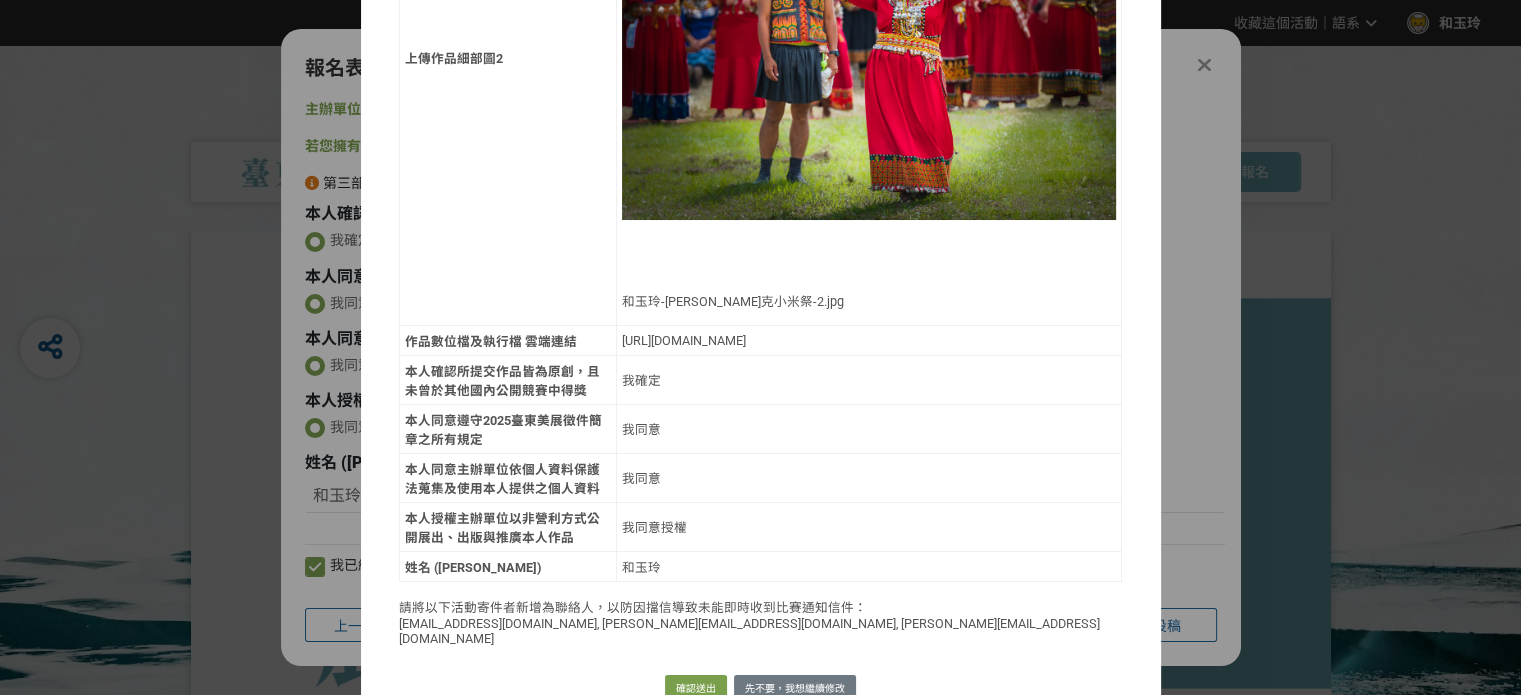 scroll, scrollTop: 2158, scrollLeft: 0, axis: vertical 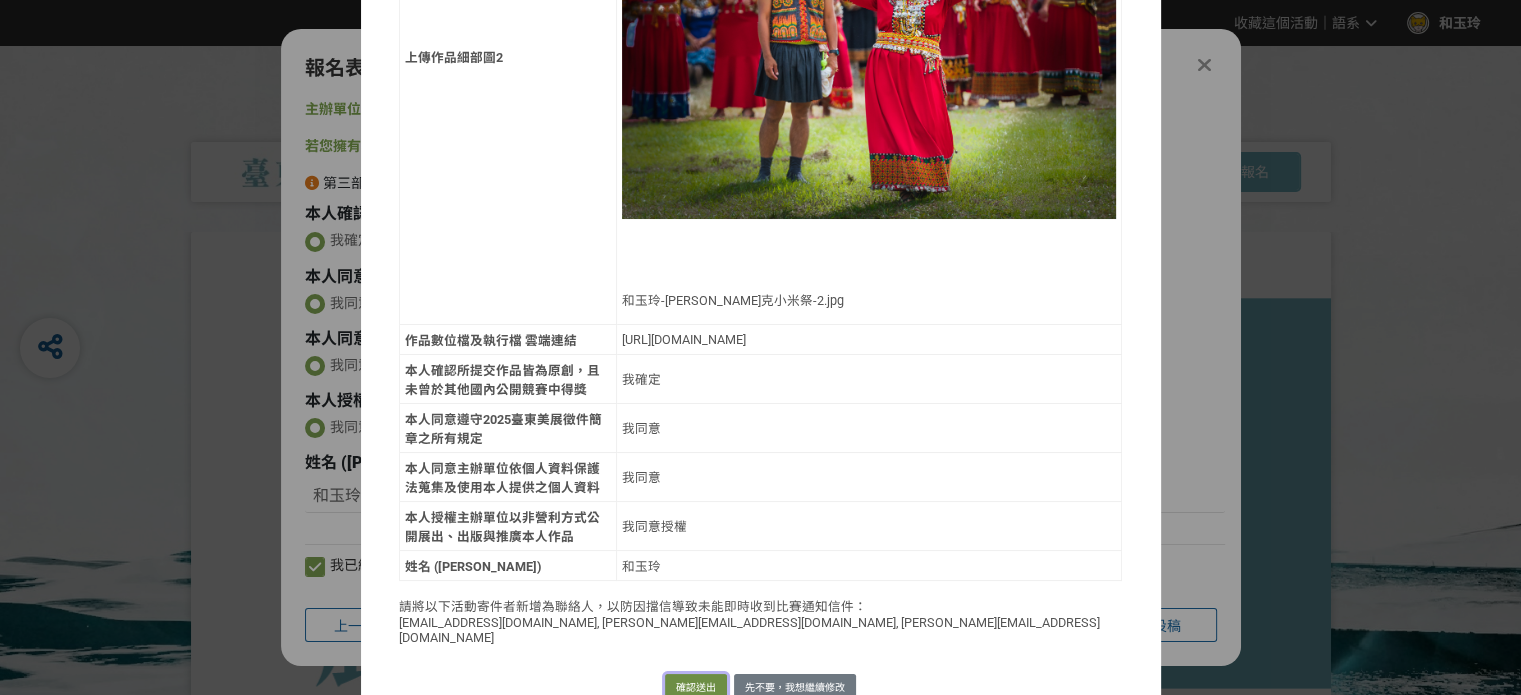 click on "確認送出" at bounding box center [696, 688] 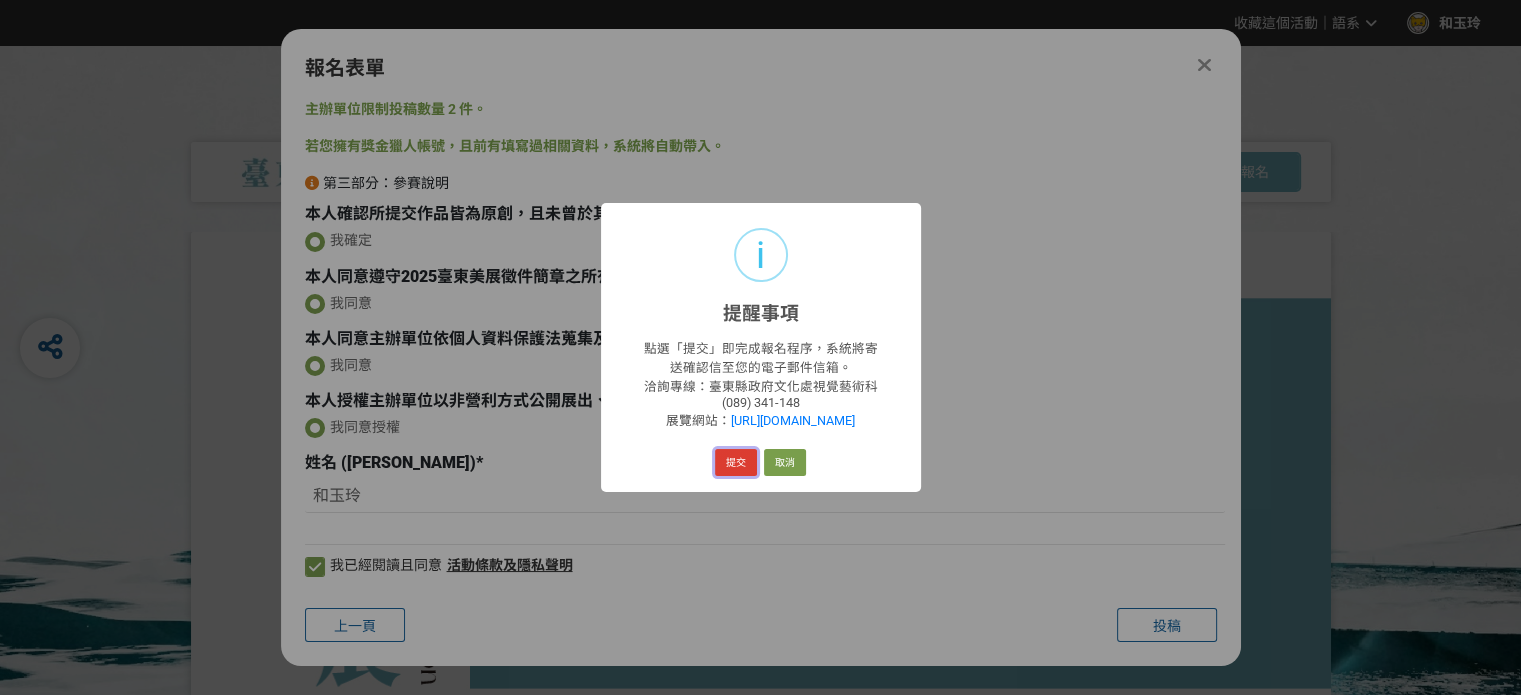 click on "提交" at bounding box center [736, 463] 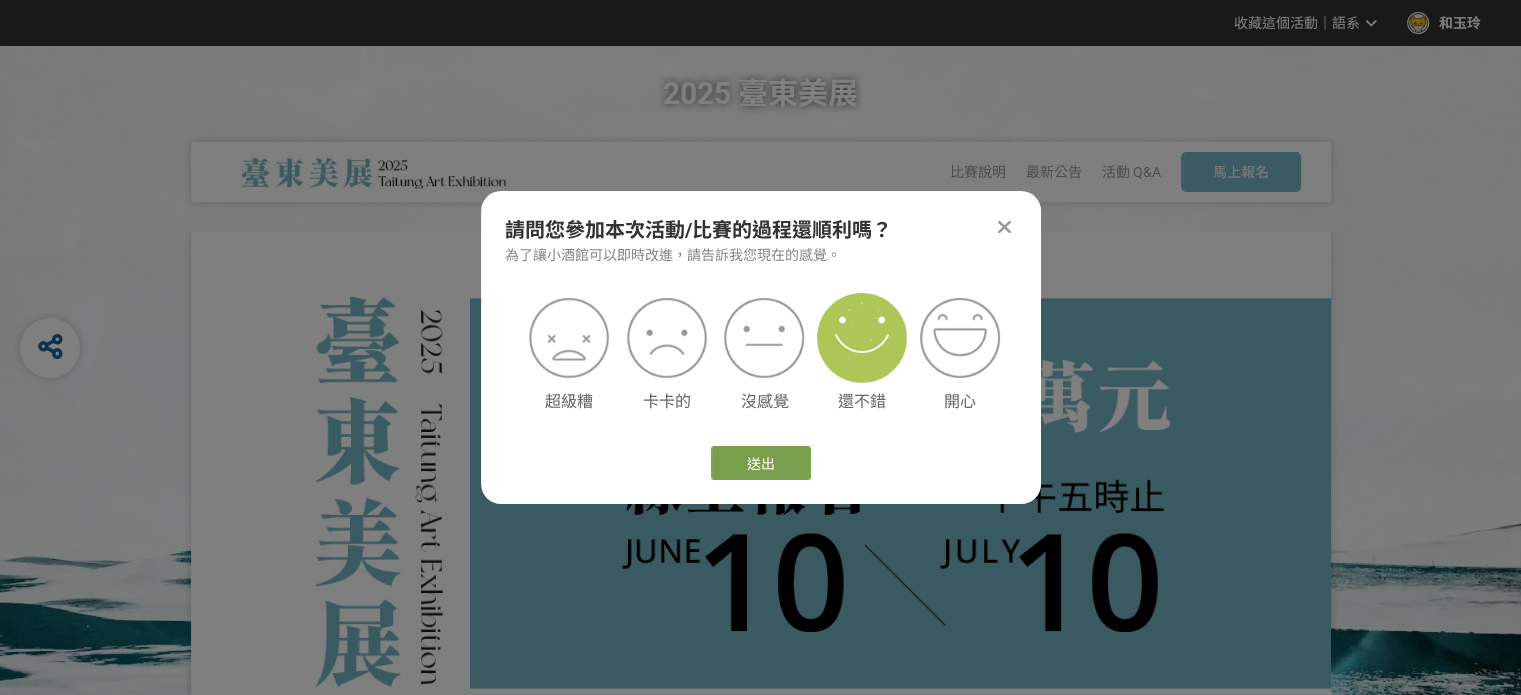 click at bounding box center (862, 338) 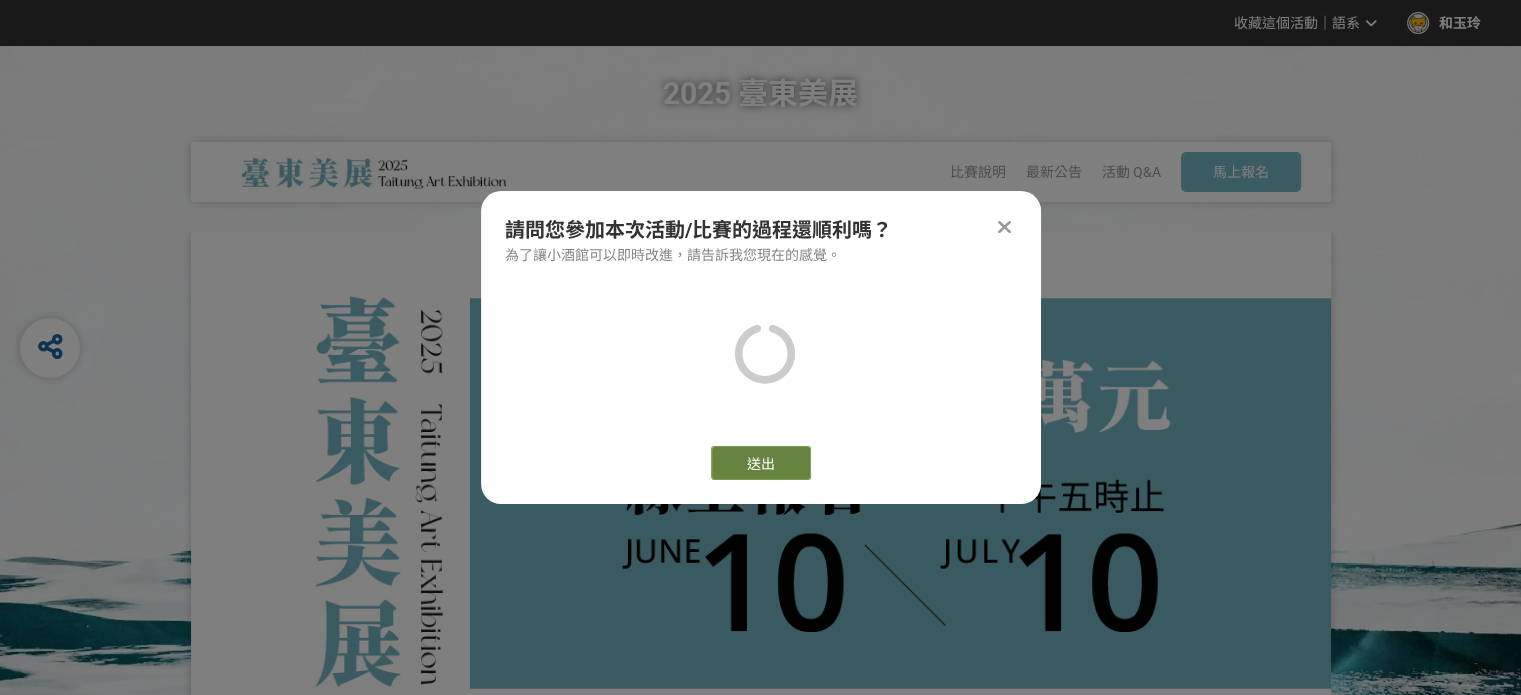 click on "送出" at bounding box center [761, 463] 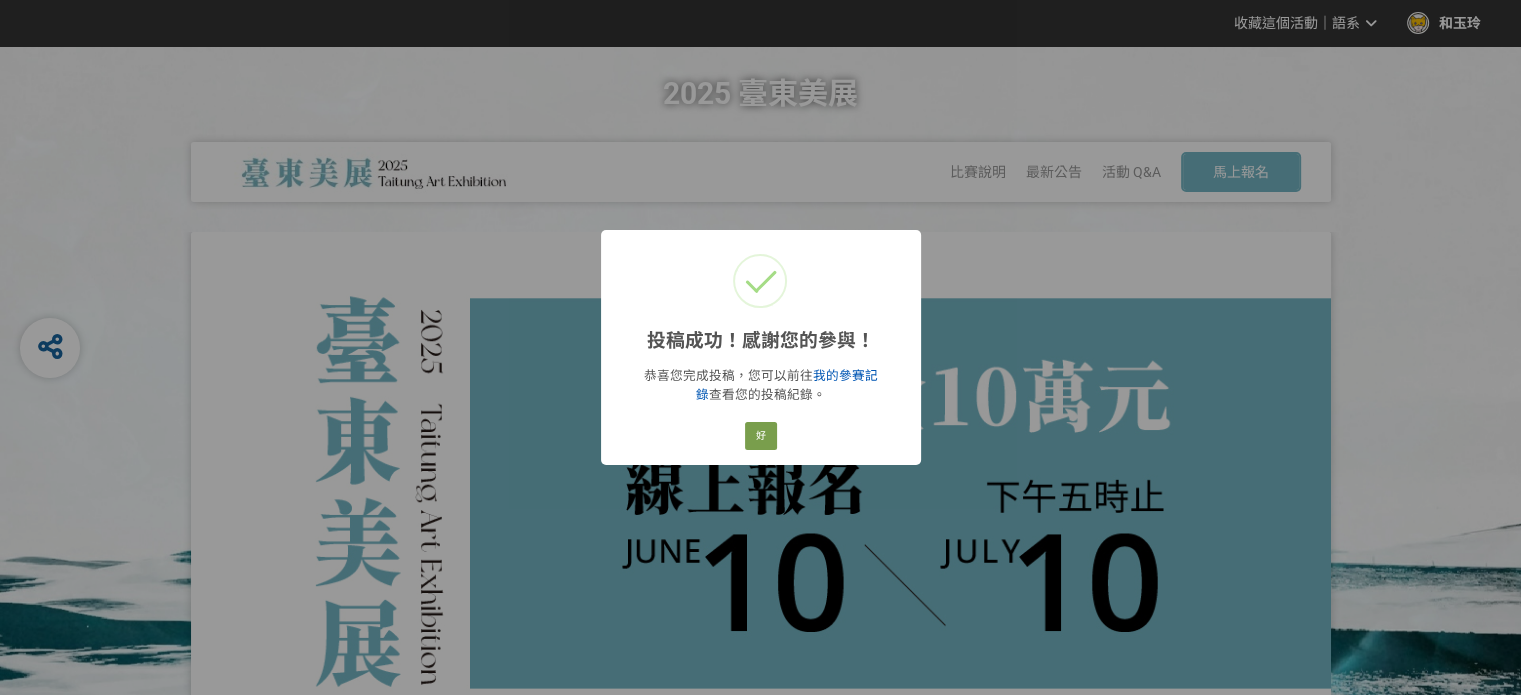 click on "我的參賽記錄" at bounding box center (787, 385) 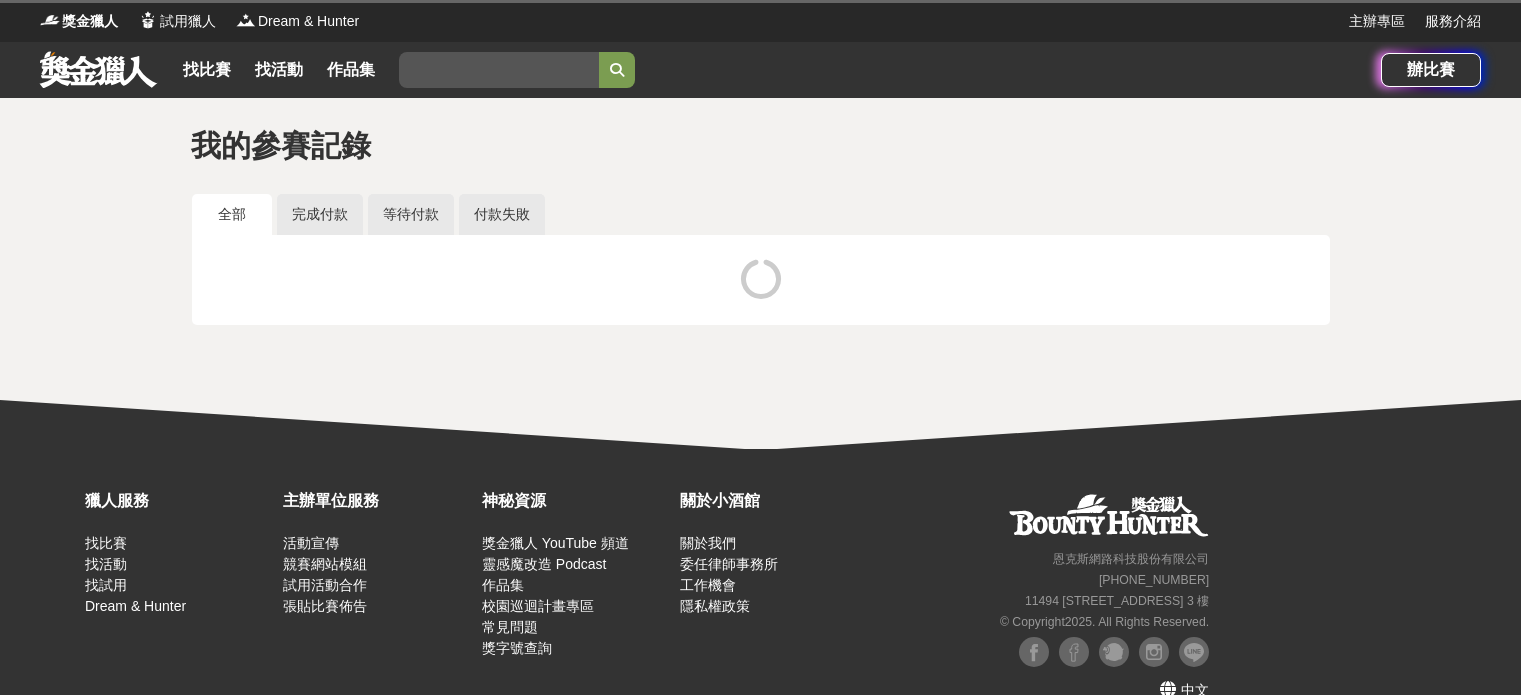 scroll, scrollTop: 0, scrollLeft: 0, axis: both 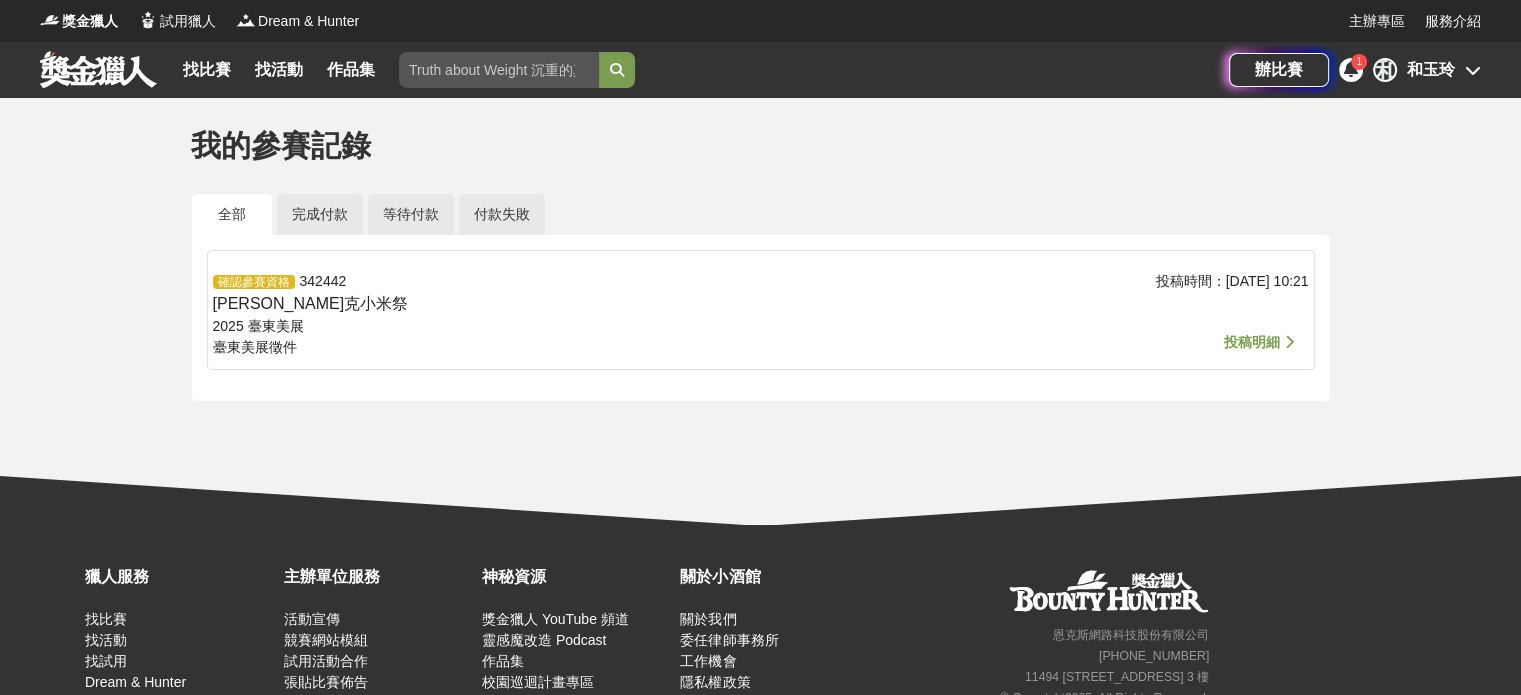 click on "投稿明細" at bounding box center (1252, 342) 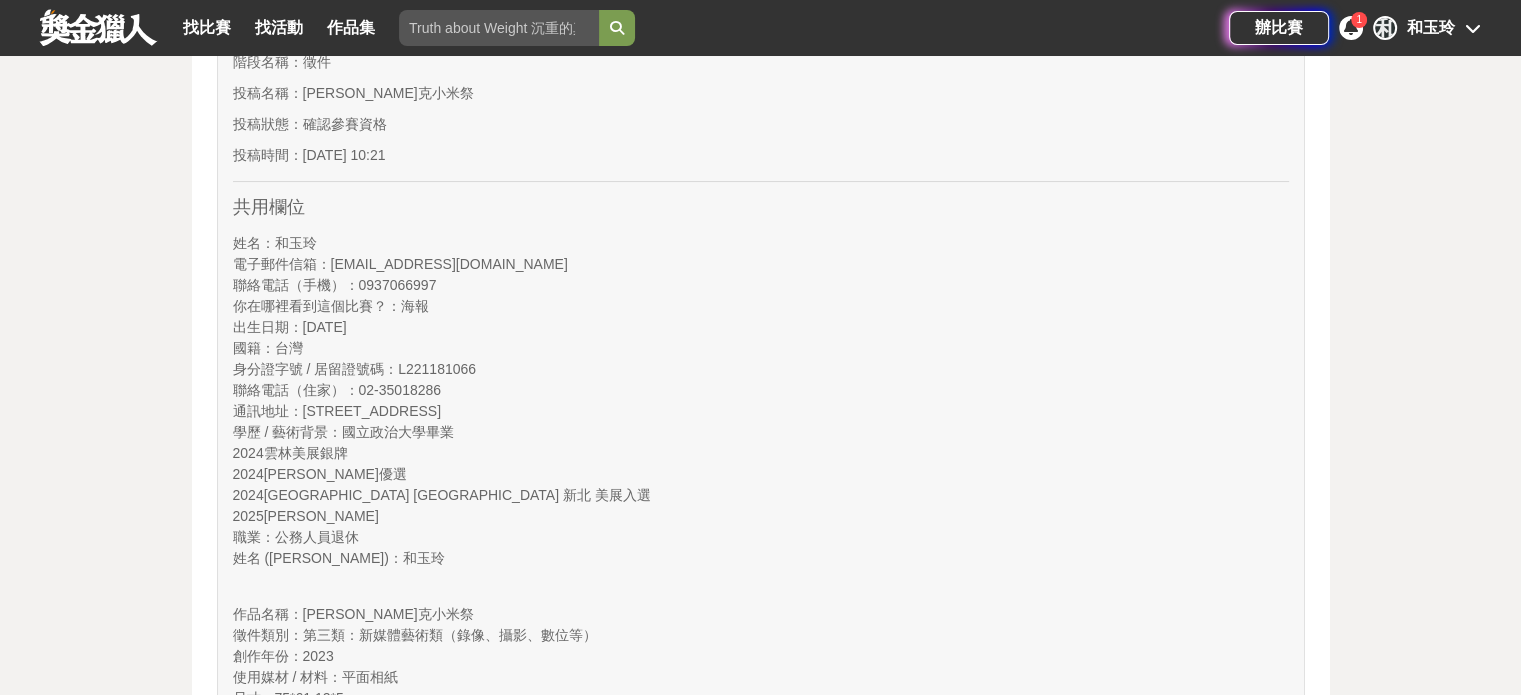 scroll, scrollTop: 475, scrollLeft: 0, axis: vertical 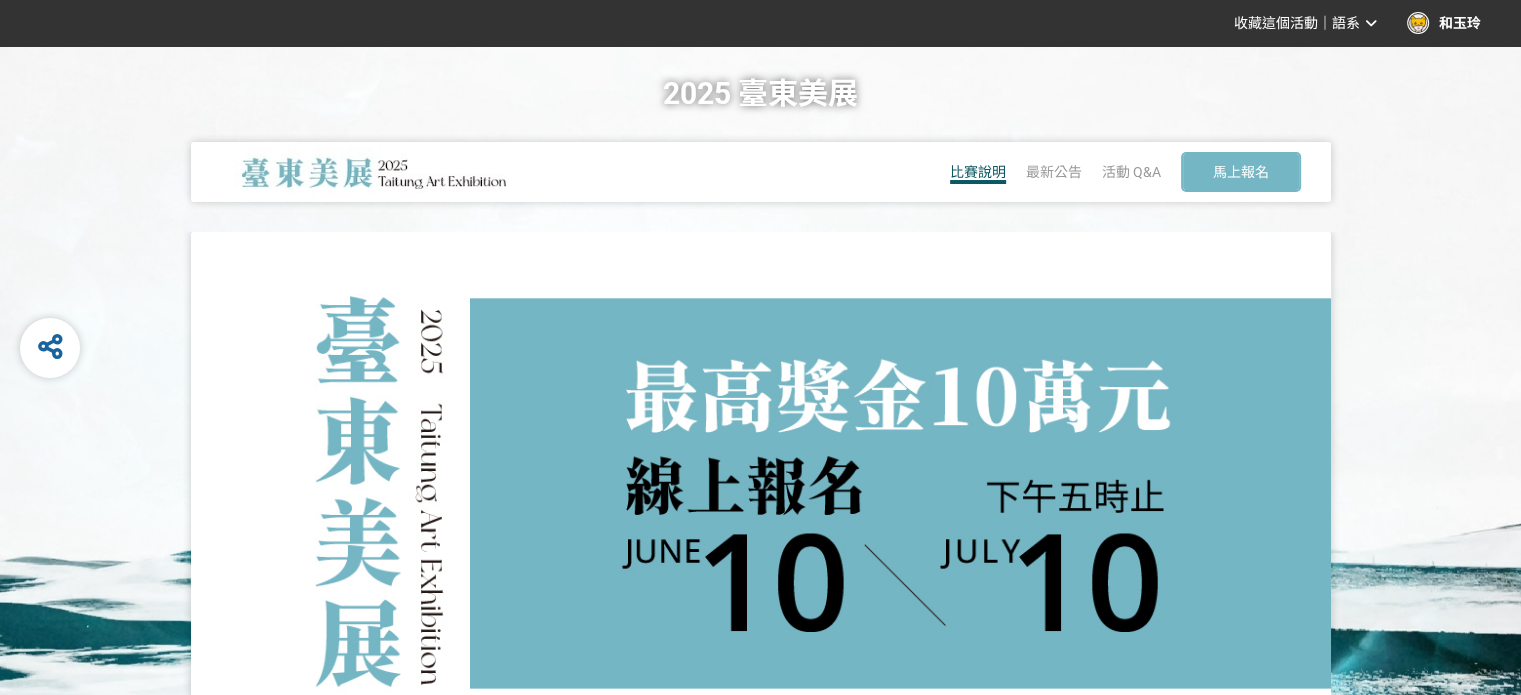 click on "比賽說明" at bounding box center [978, 172] 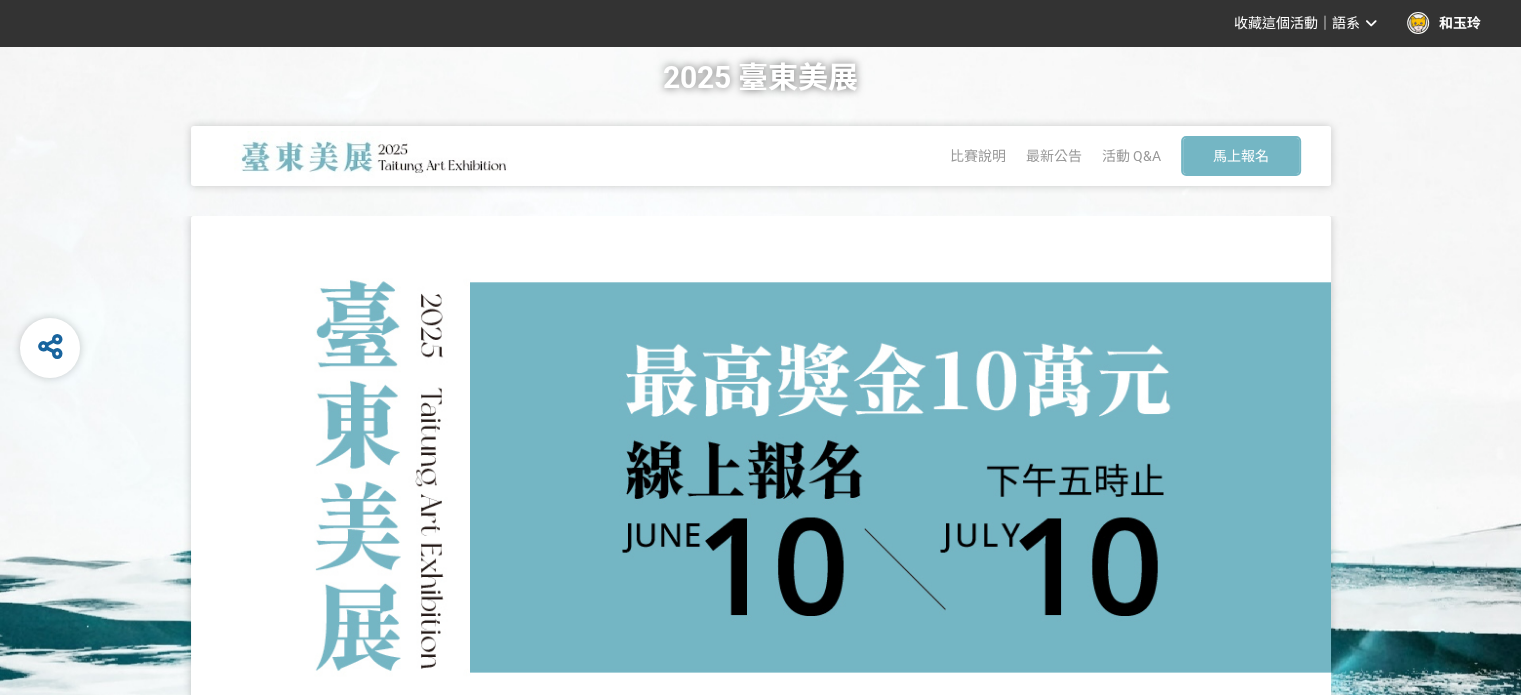 scroll, scrollTop: 0, scrollLeft: 0, axis: both 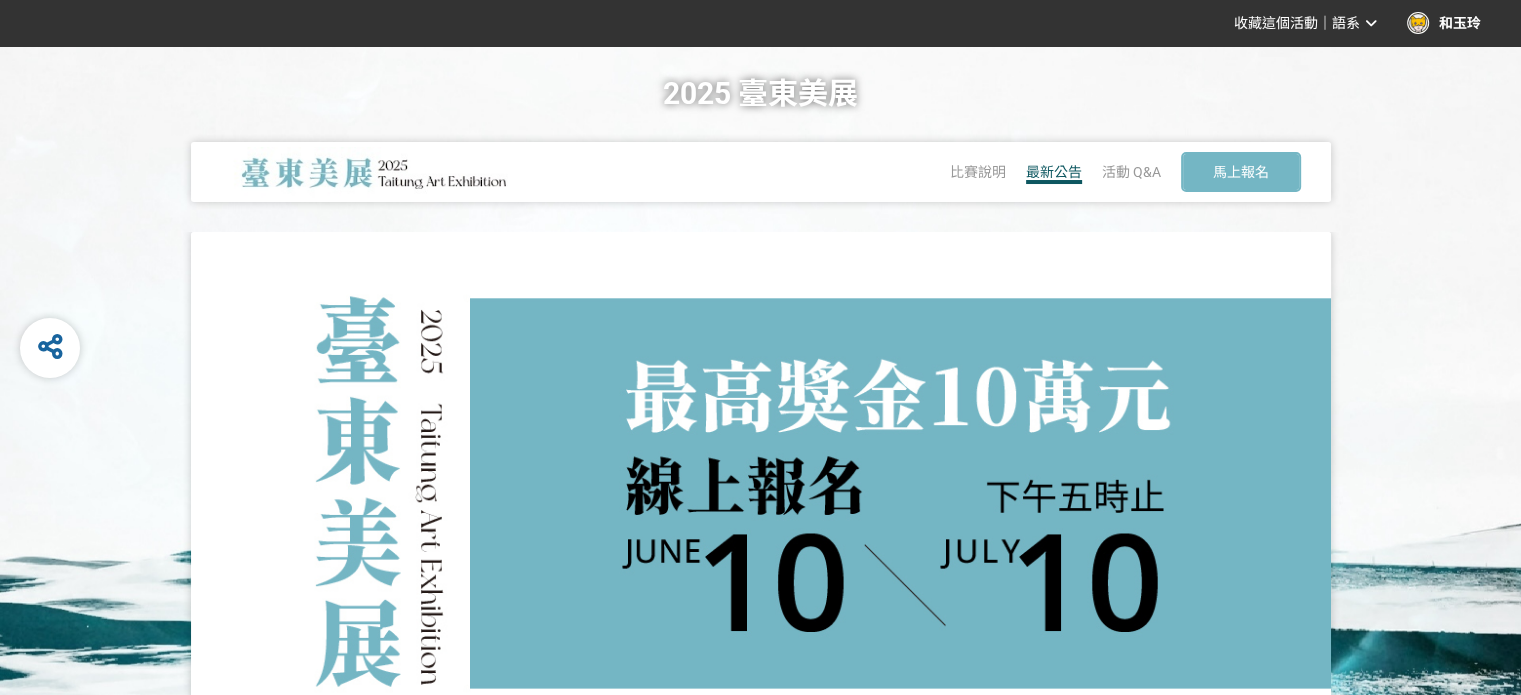 click on "最新公告" at bounding box center [1054, 172] 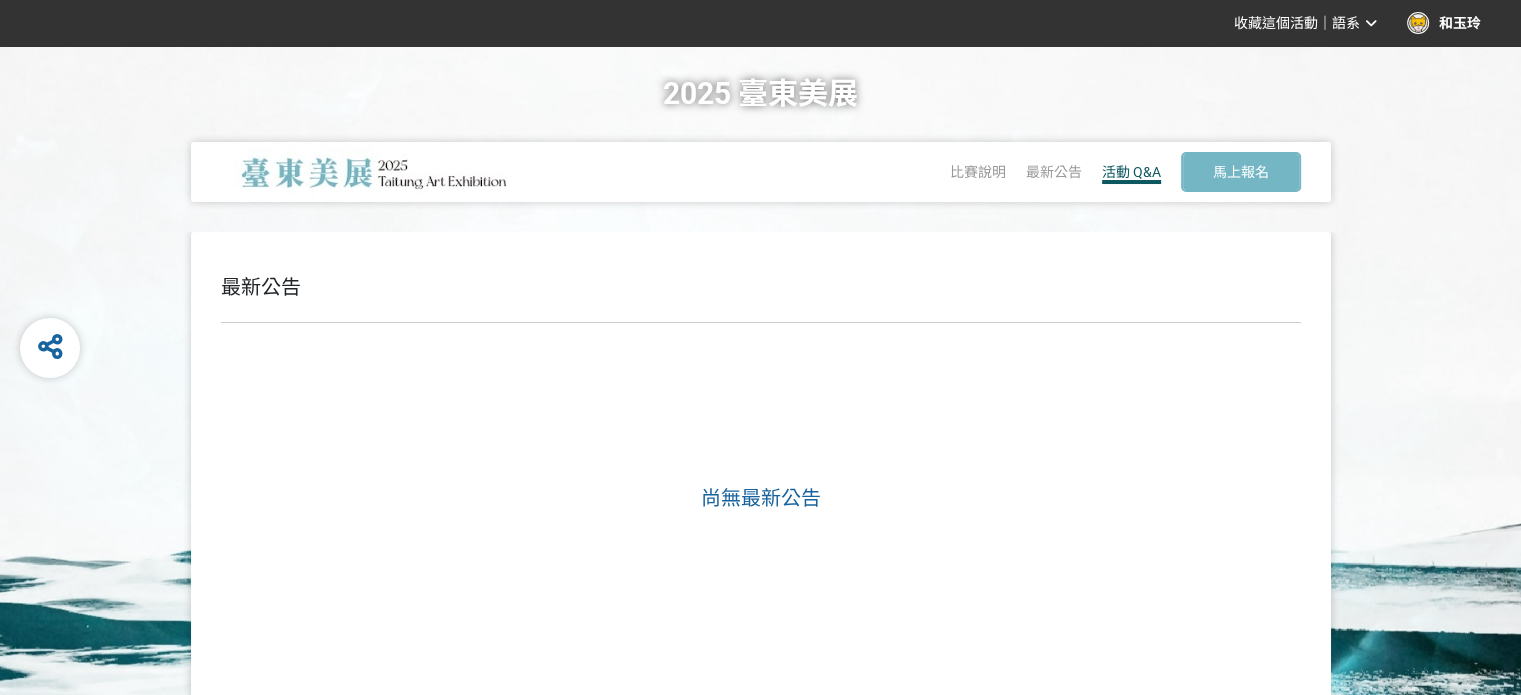 click on "活動 Q&A" at bounding box center (1131, 172) 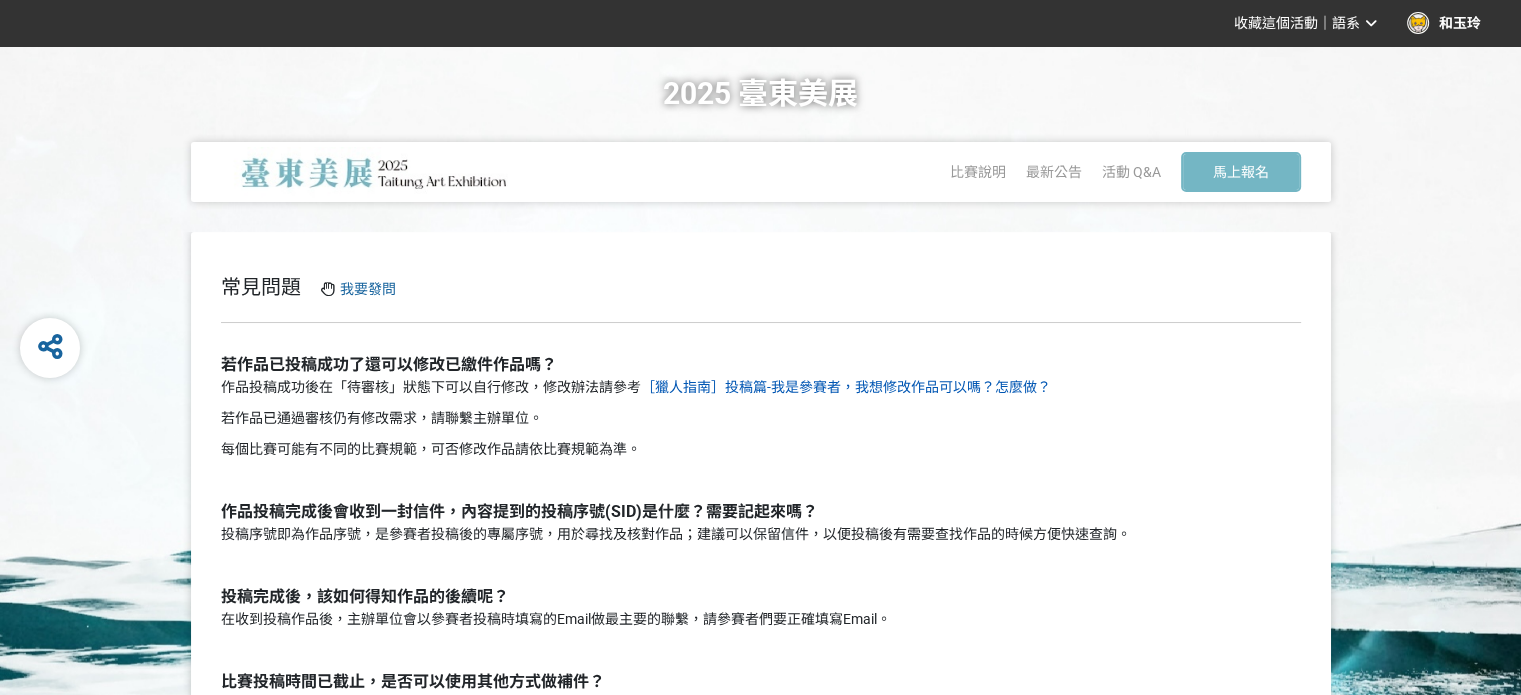 click on "［獵人指南］投稿篇-我是參賽者，我想修改作品可以嗎？怎麼做？" at bounding box center [846, 387] 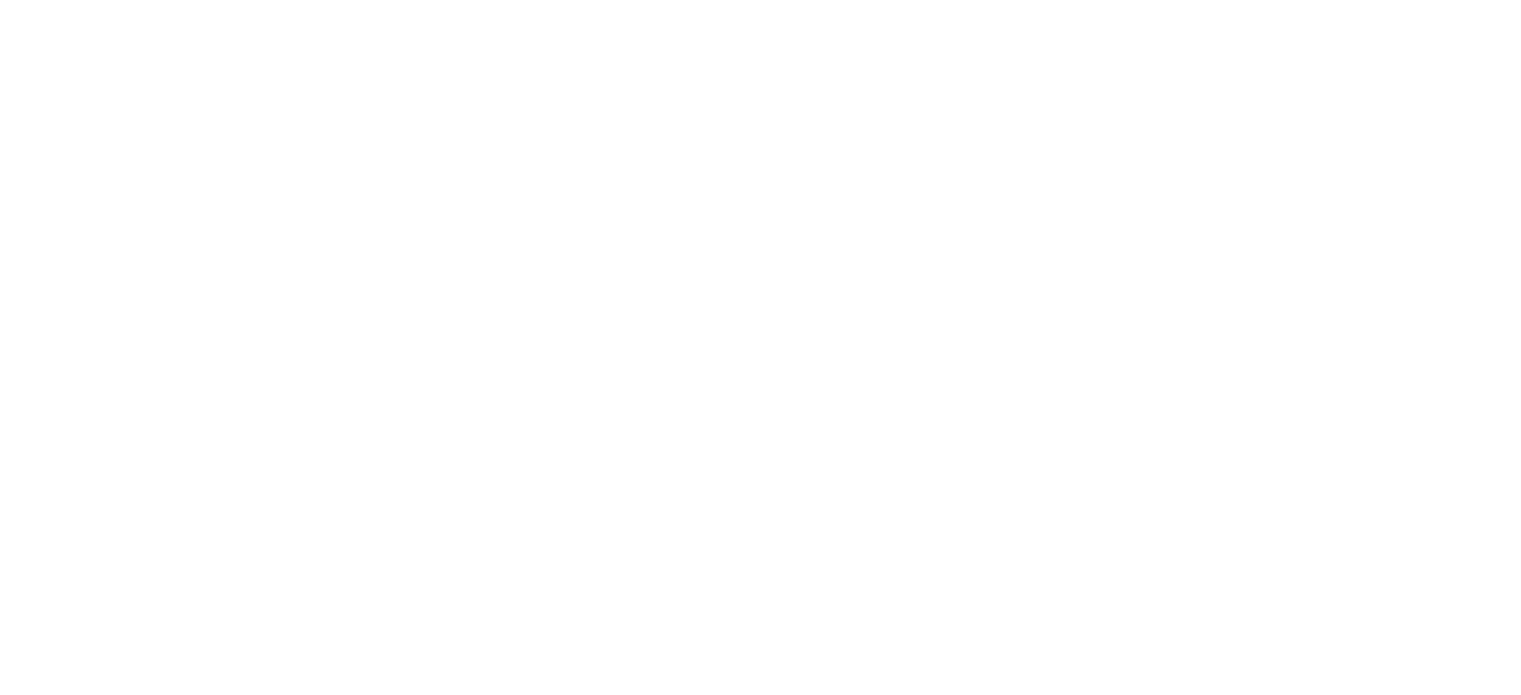 scroll, scrollTop: 0, scrollLeft: 0, axis: both 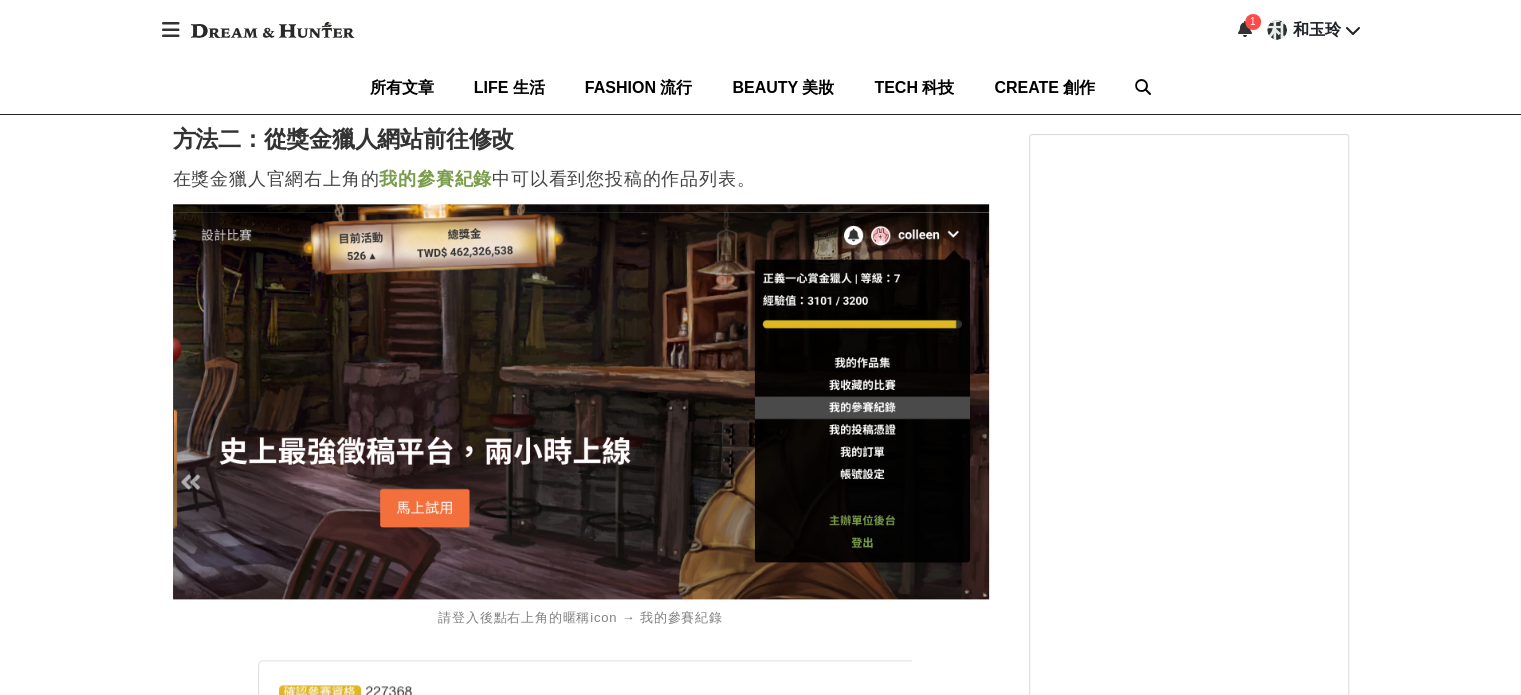 click on "我的參賽紀錄" at bounding box center [435, 179] 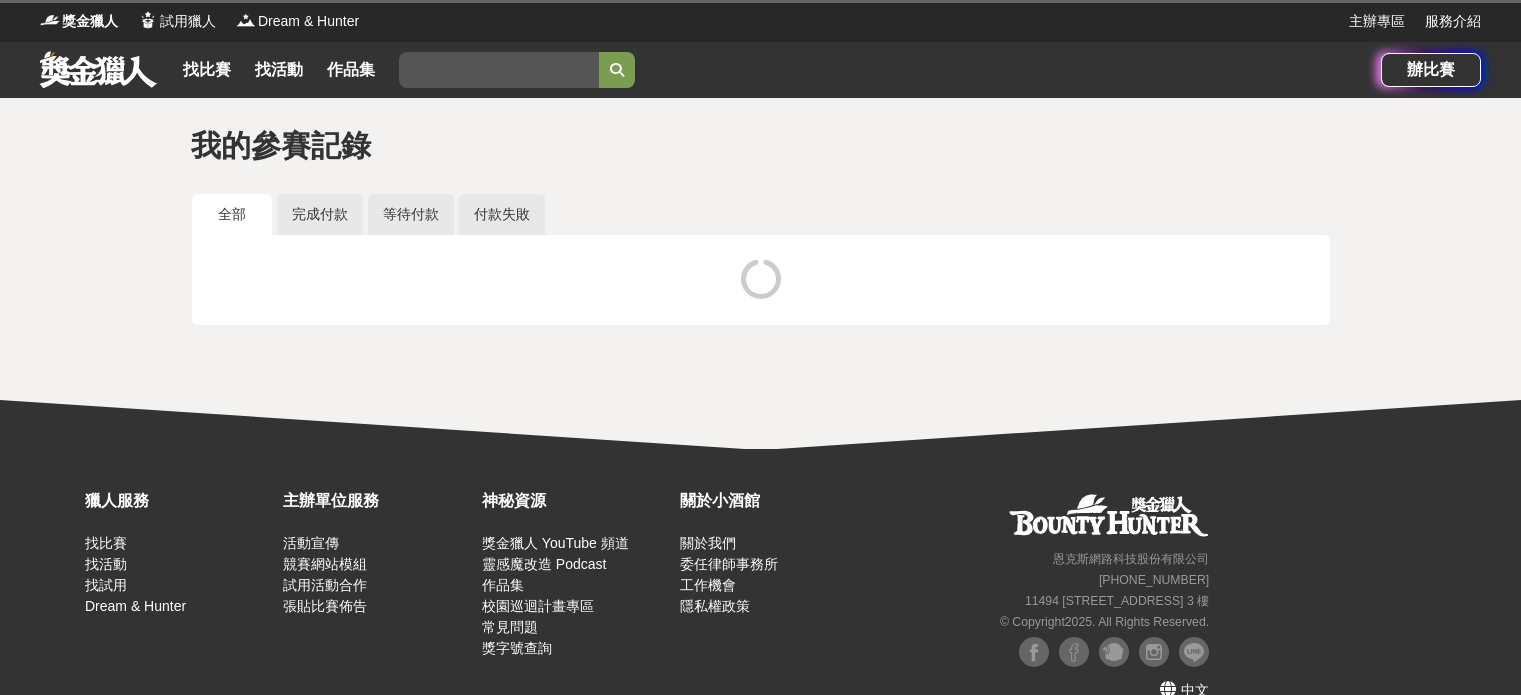 scroll, scrollTop: 0, scrollLeft: 0, axis: both 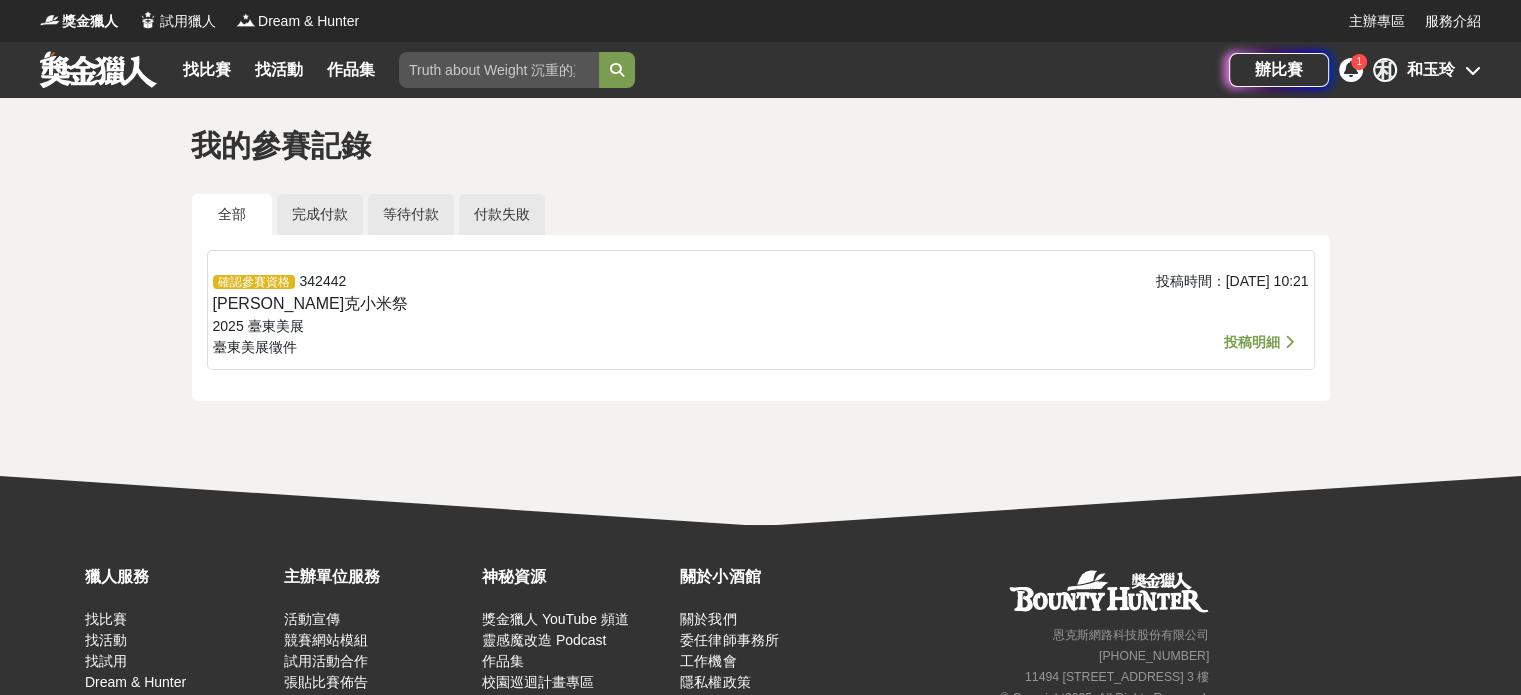click on "投稿明細" at bounding box center [1252, 342] 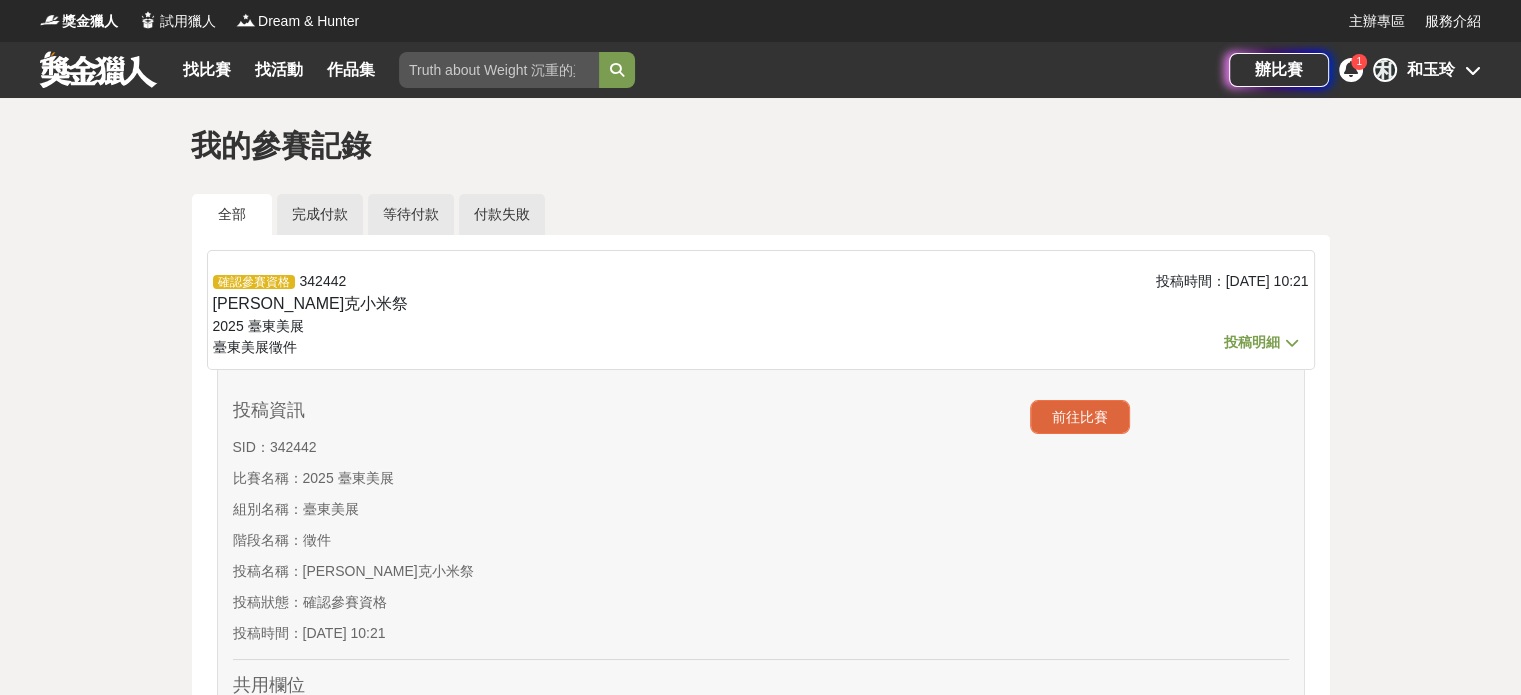 click on "前往比賽" at bounding box center (1080, 417) 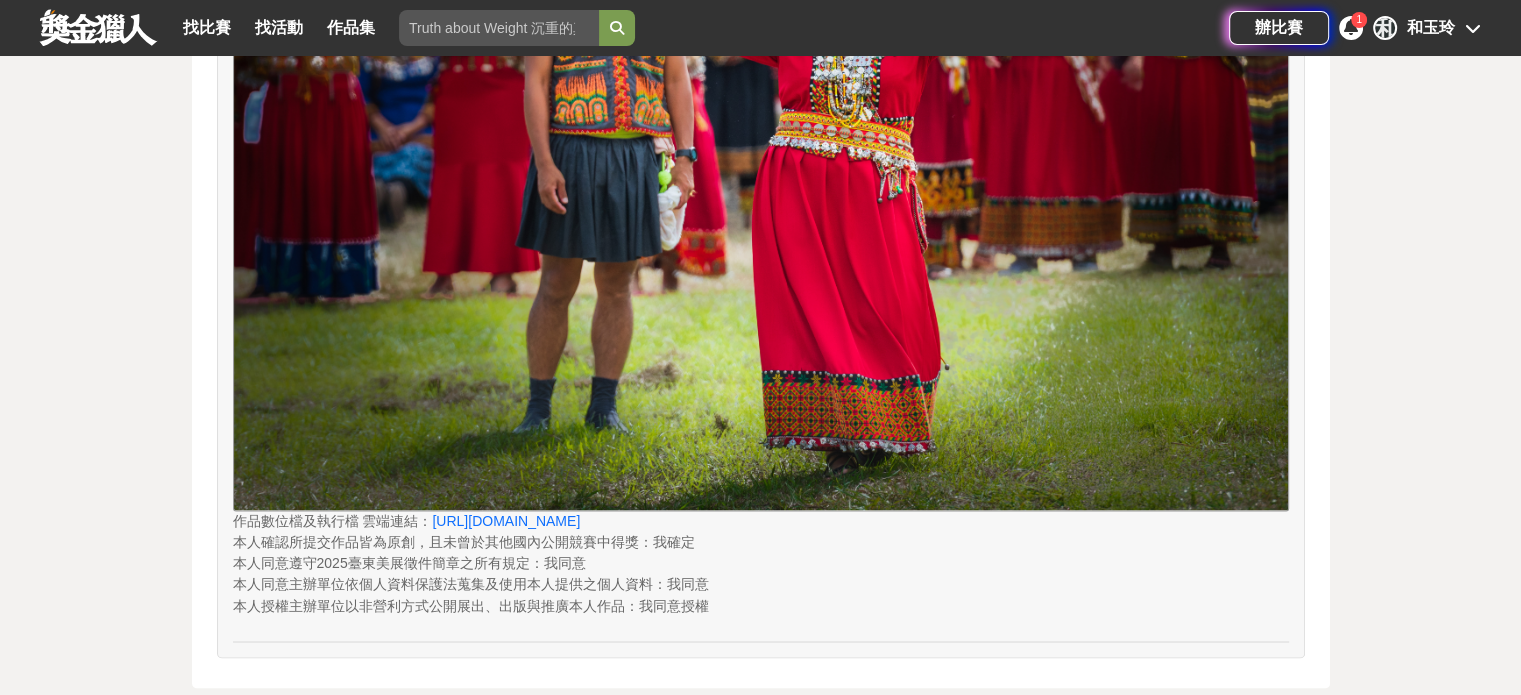 scroll, scrollTop: 3300, scrollLeft: 0, axis: vertical 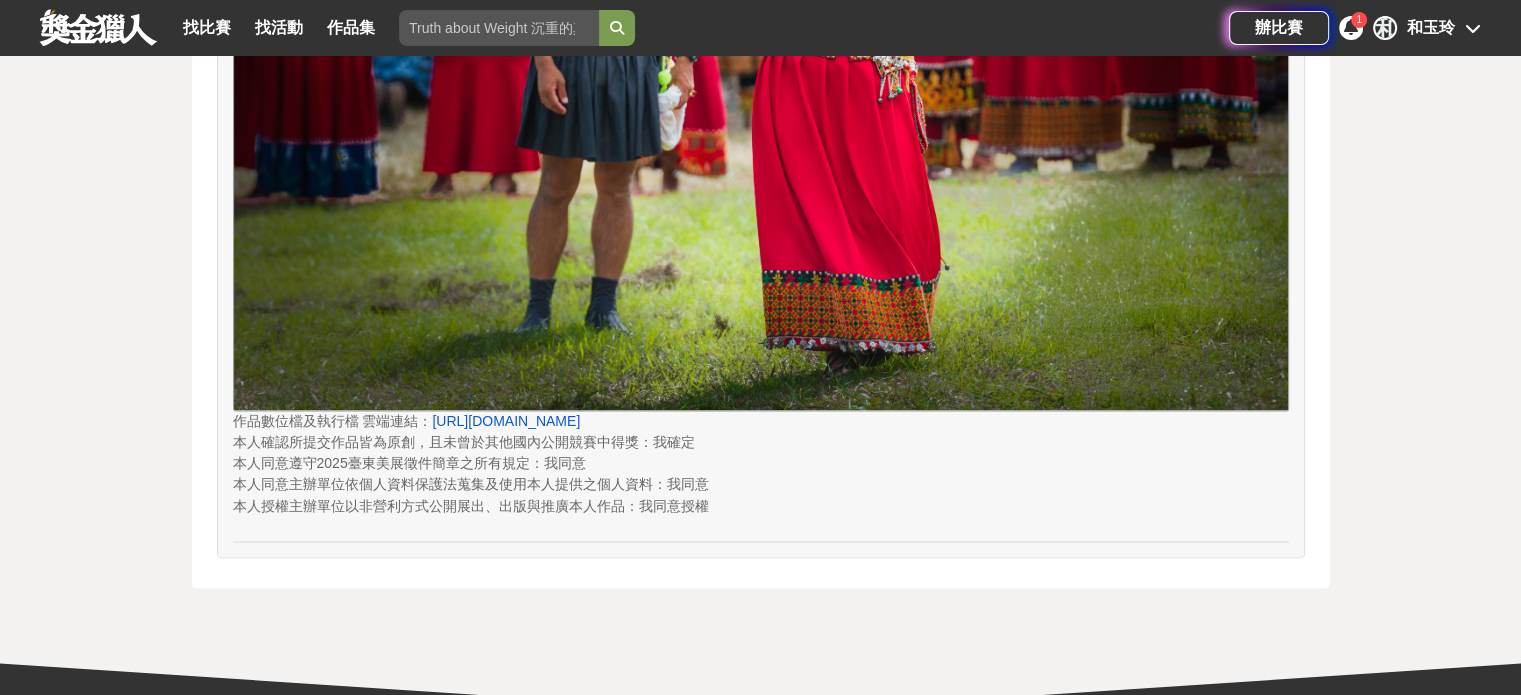 click on "[URL][DOMAIN_NAME]" at bounding box center (506, 421) 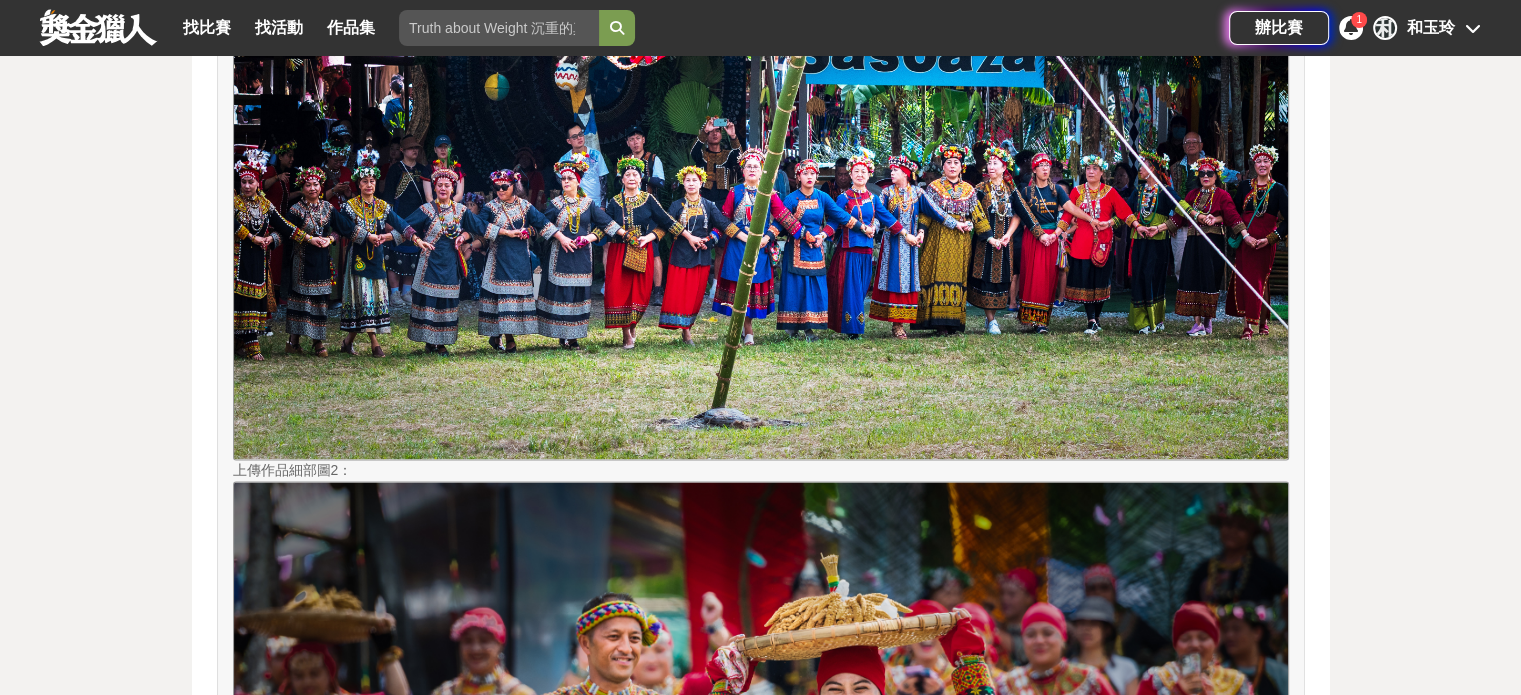 scroll, scrollTop: 2075, scrollLeft: 0, axis: vertical 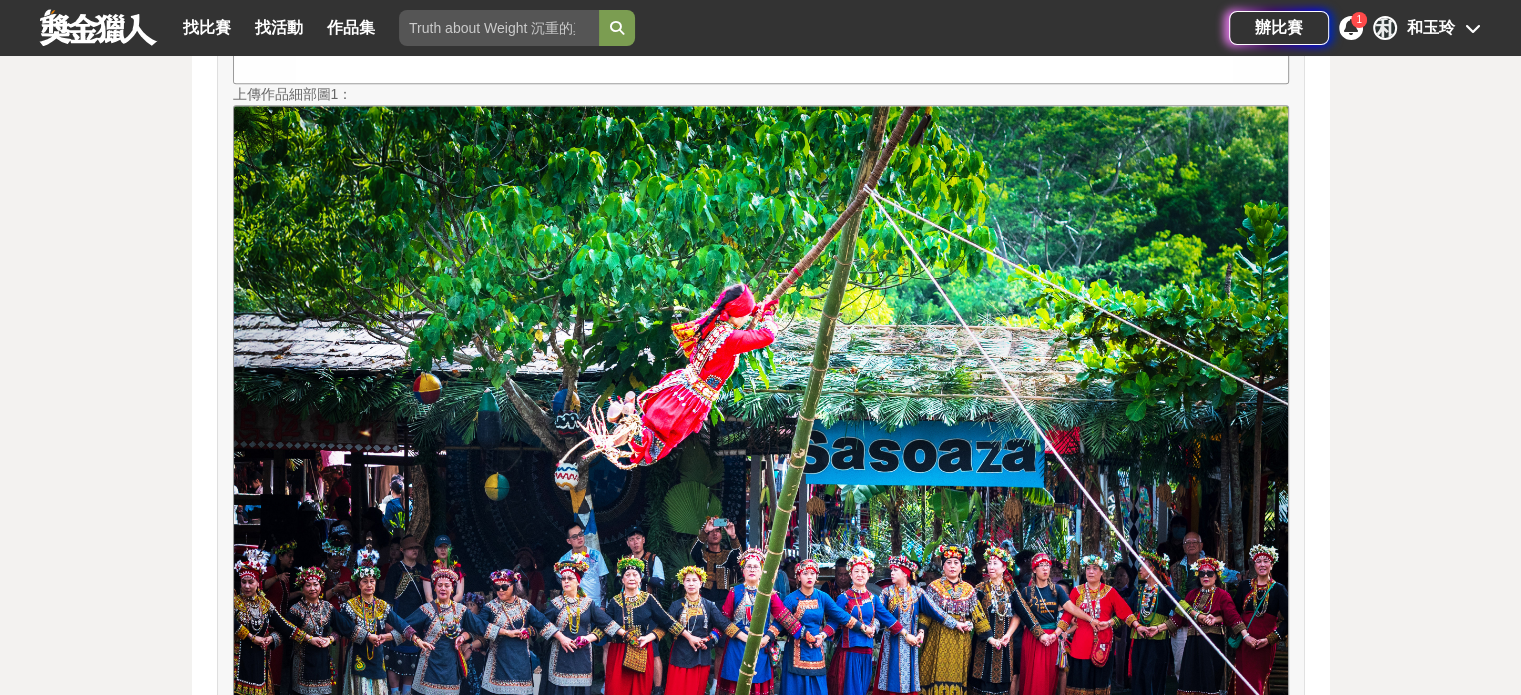 click on "和 和玉玲" at bounding box center [1427, 28] 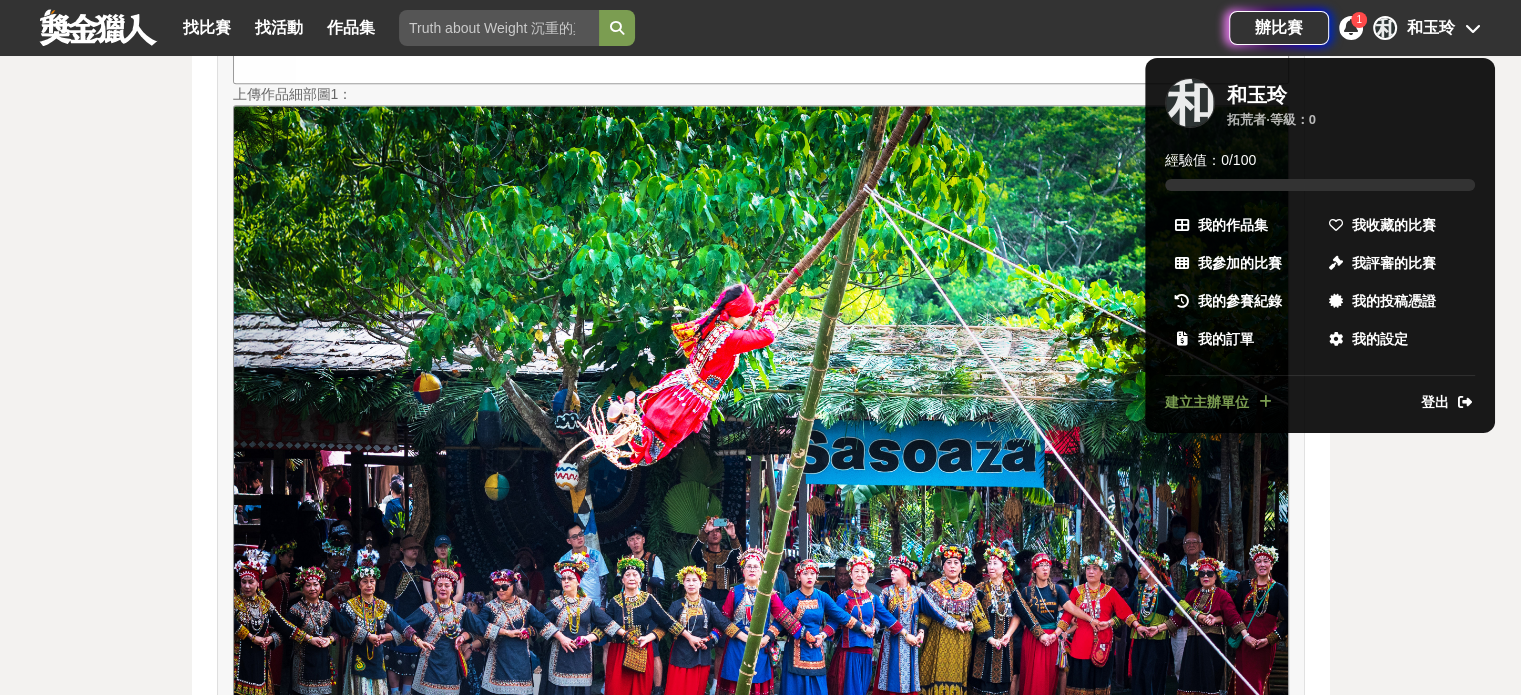 click at bounding box center (760, 347) 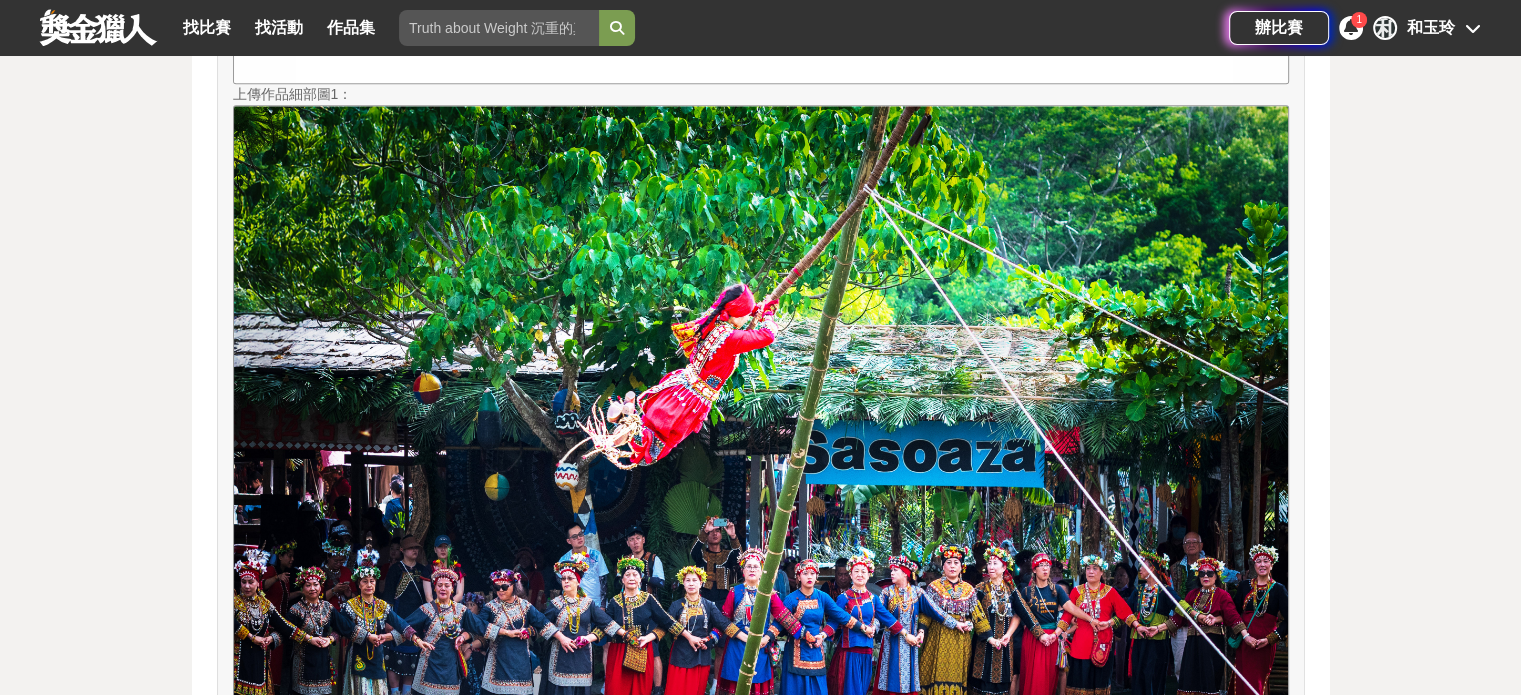 click at bounding box center (1473, 28) 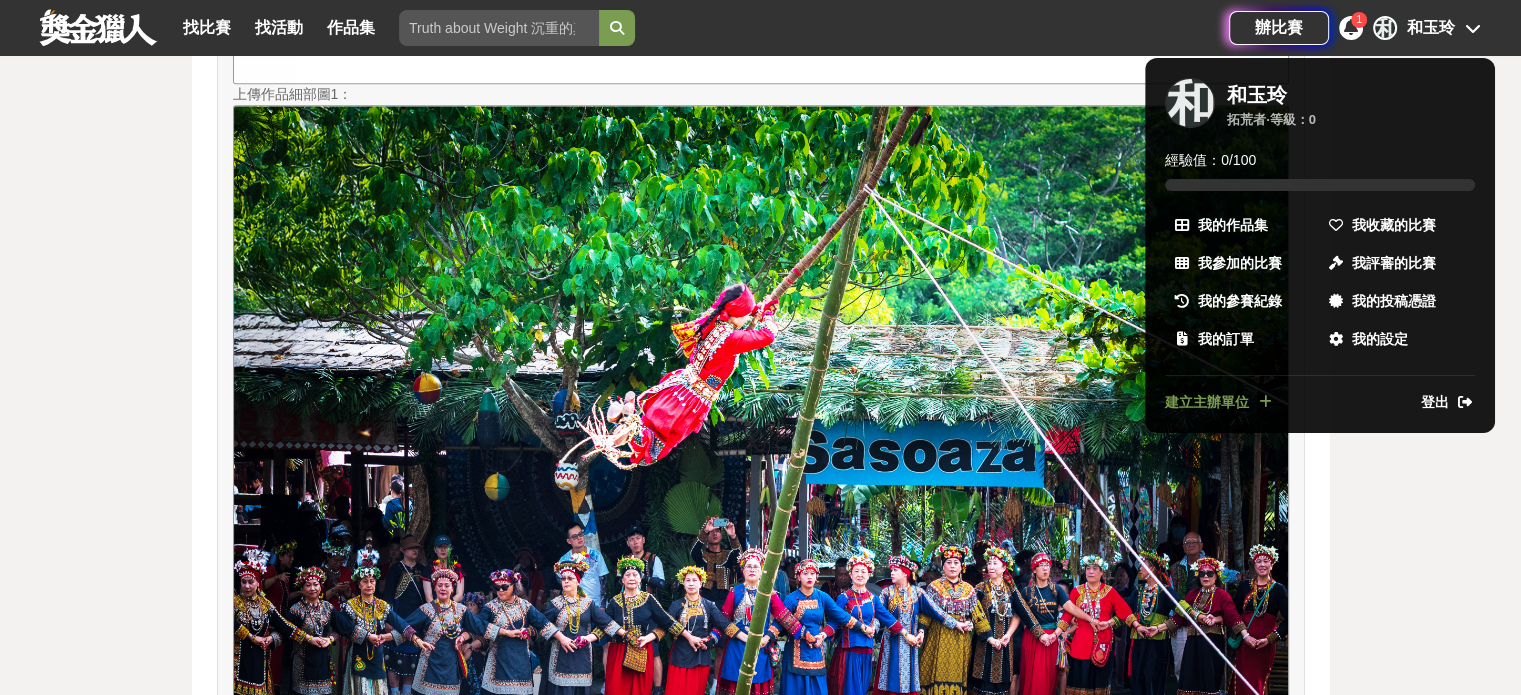 click at bounding box center (760, 347) 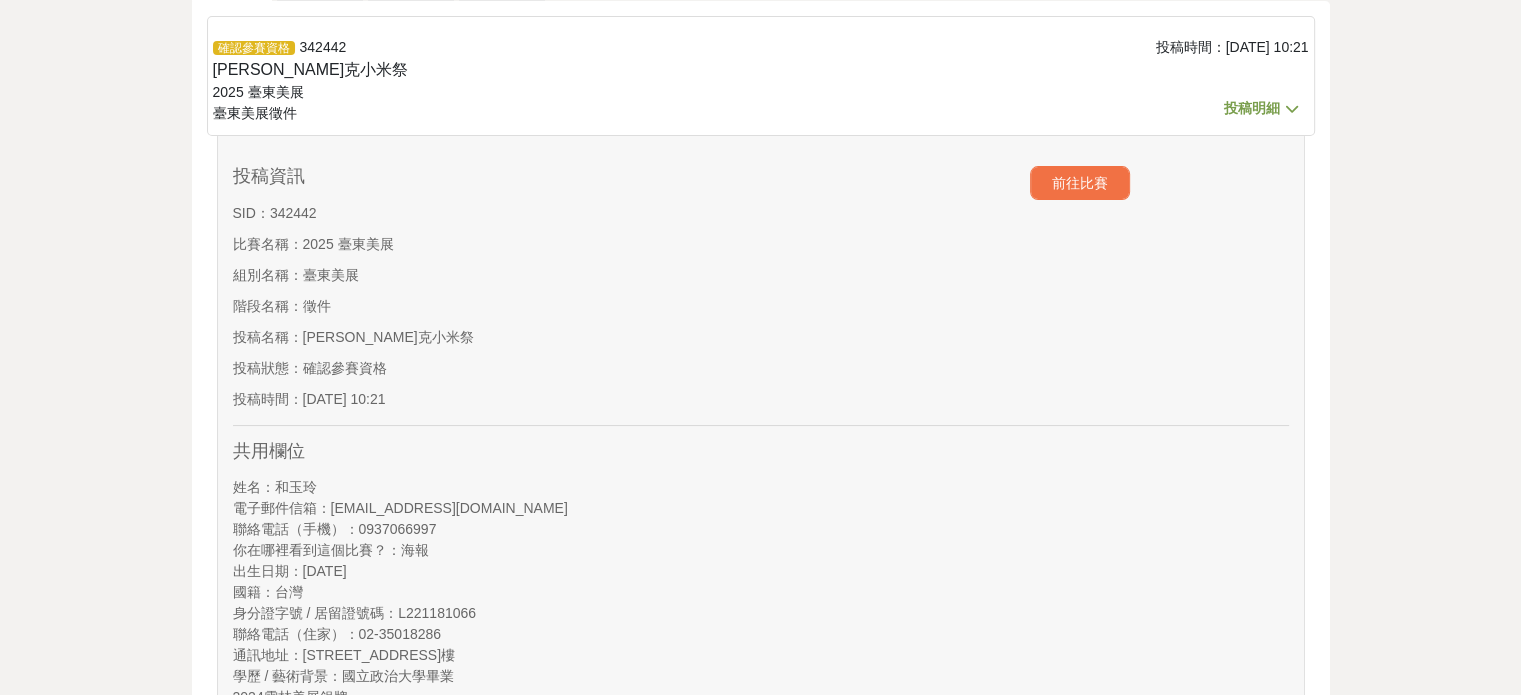 scroll, scrollTop: 0, scrollLeft: 0, axis: both 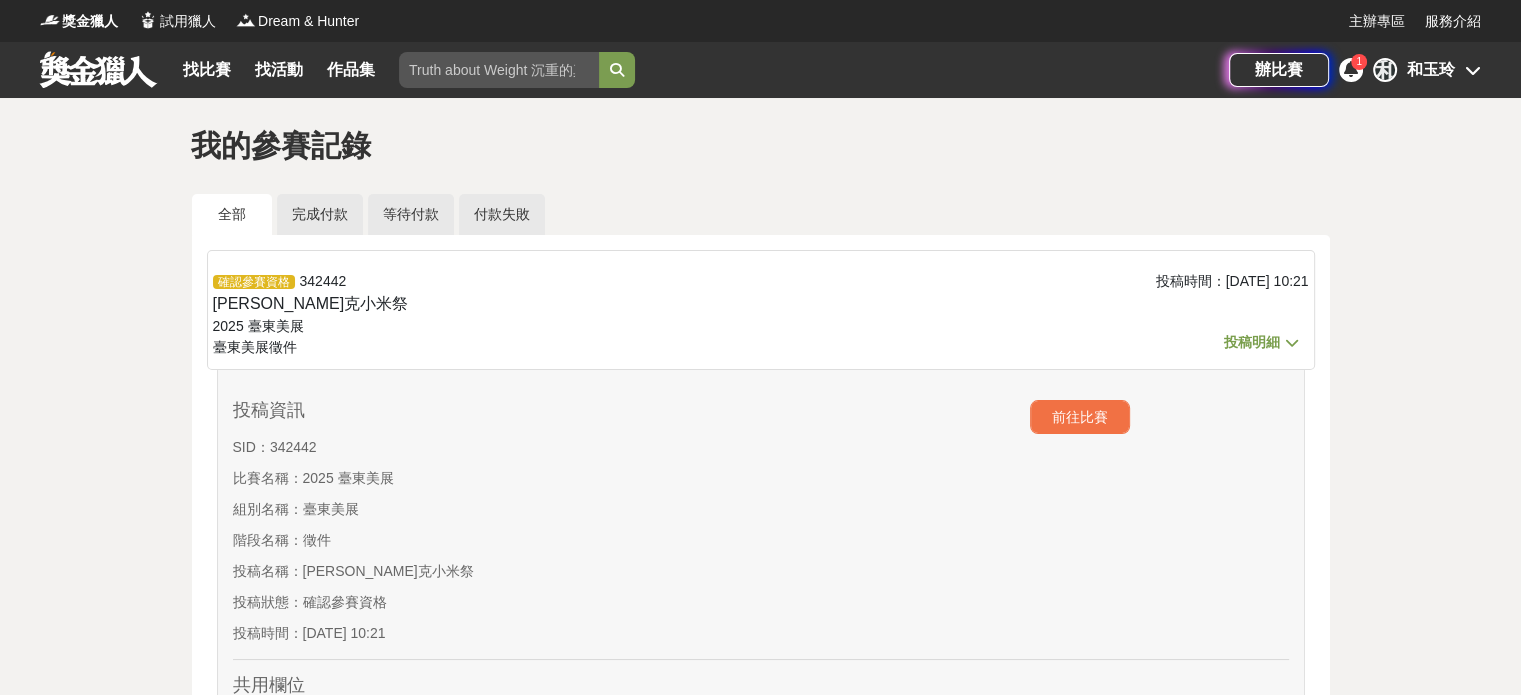 click on "投稿明細" at bounding box center (1252, 342) 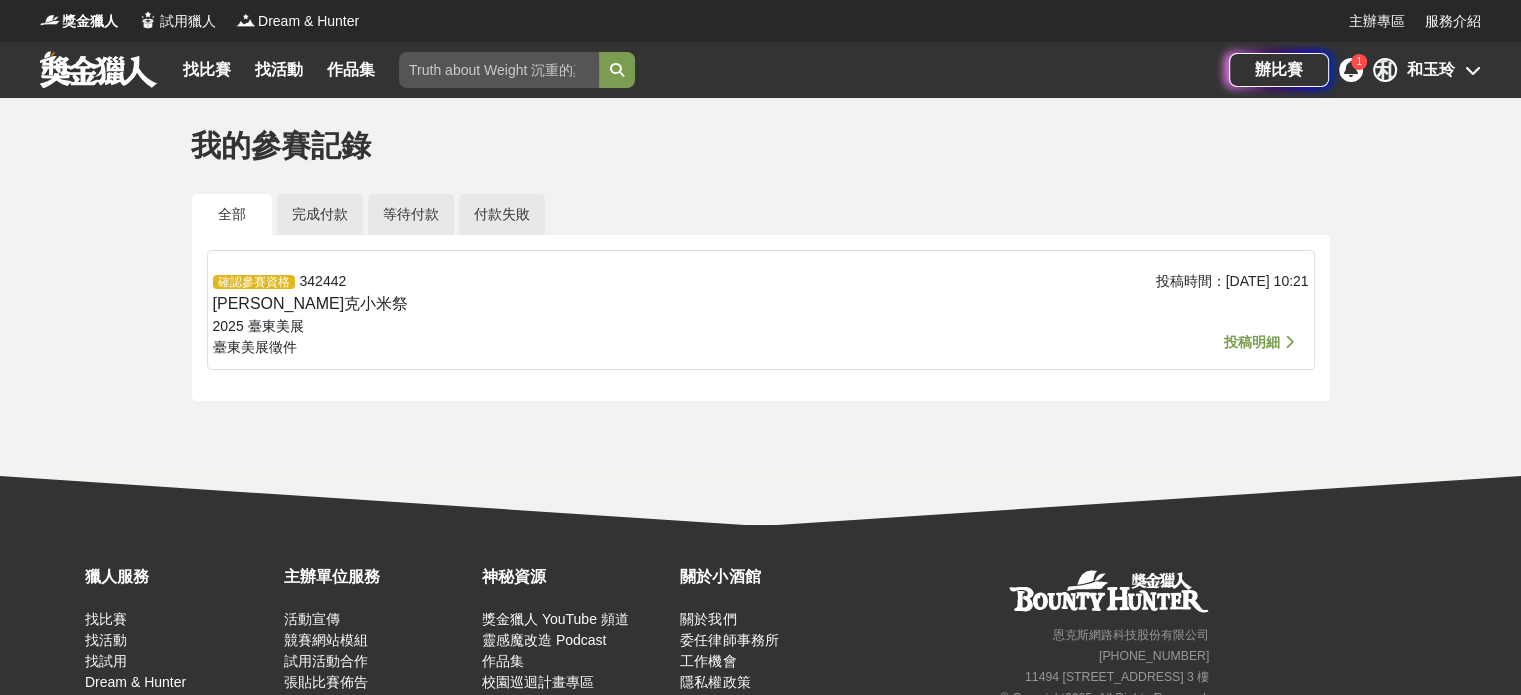 click on "投稿明細" at bounding box center (1252, 342) 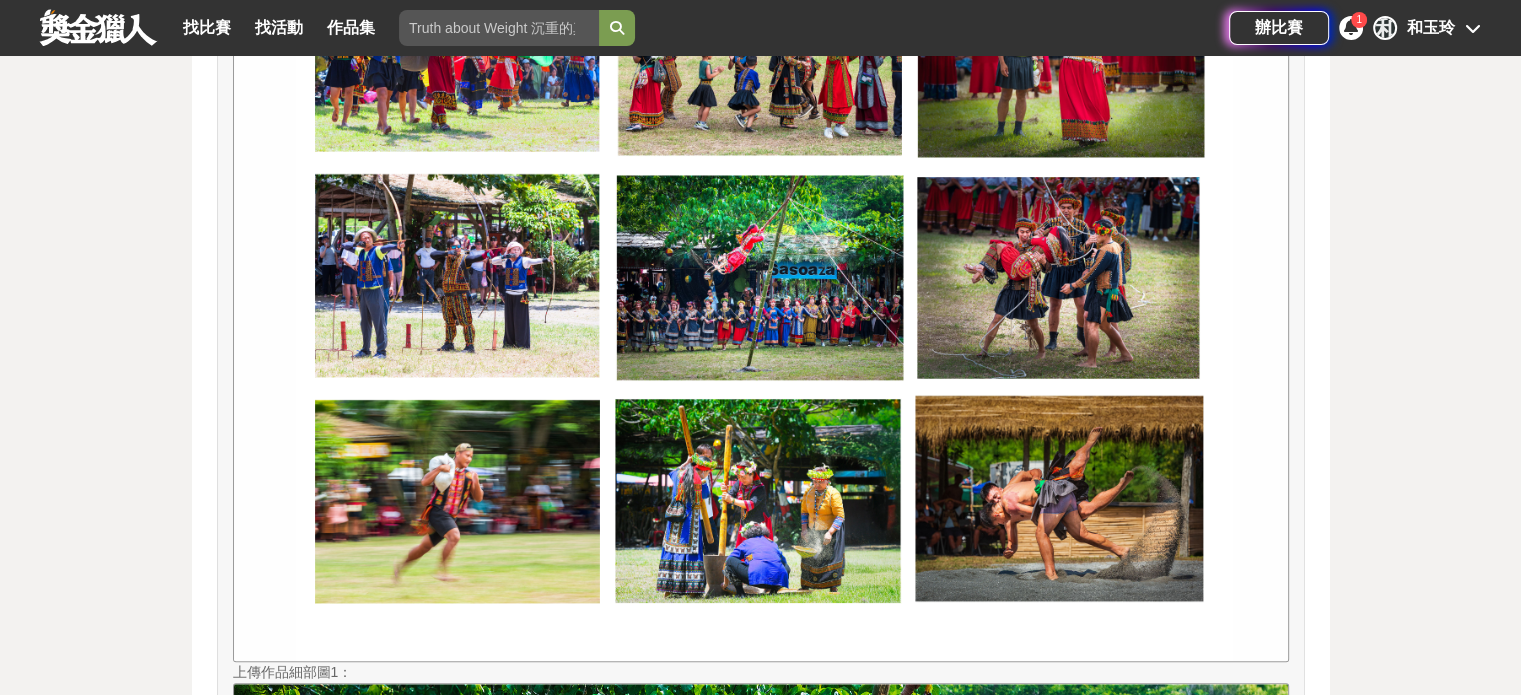 scroll, scrollTop: 1500, scrollLeft: 0, axis: vertical 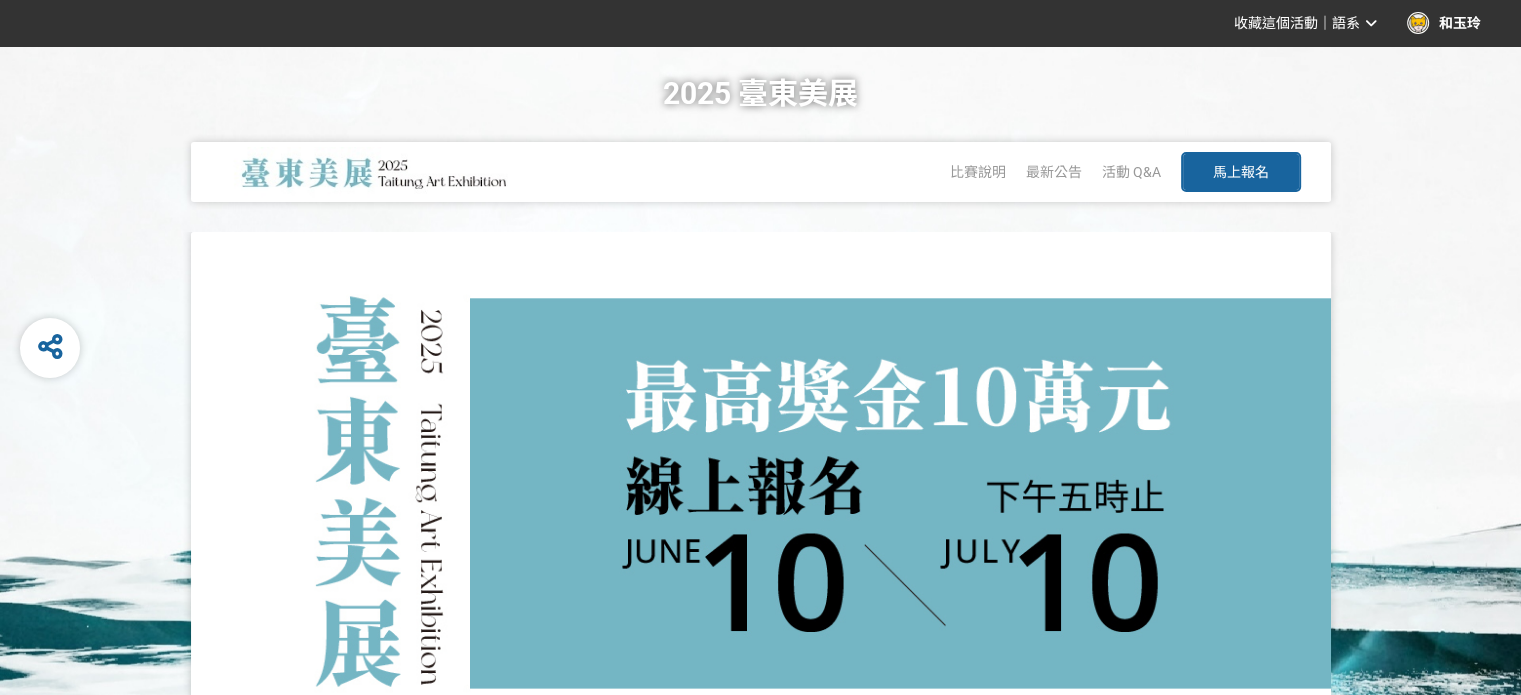 click on "馬上報名" at bounding box center [1241, 172] 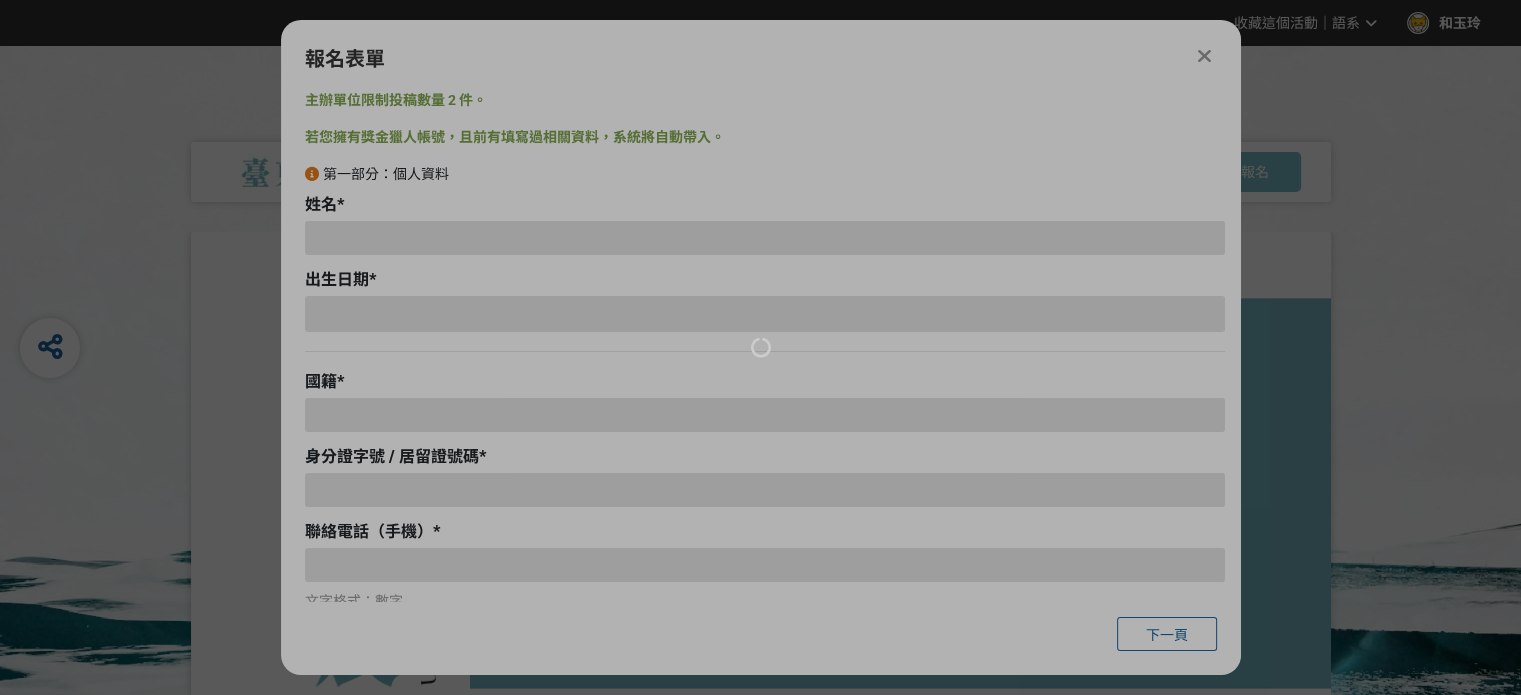 type on "和玉玲" 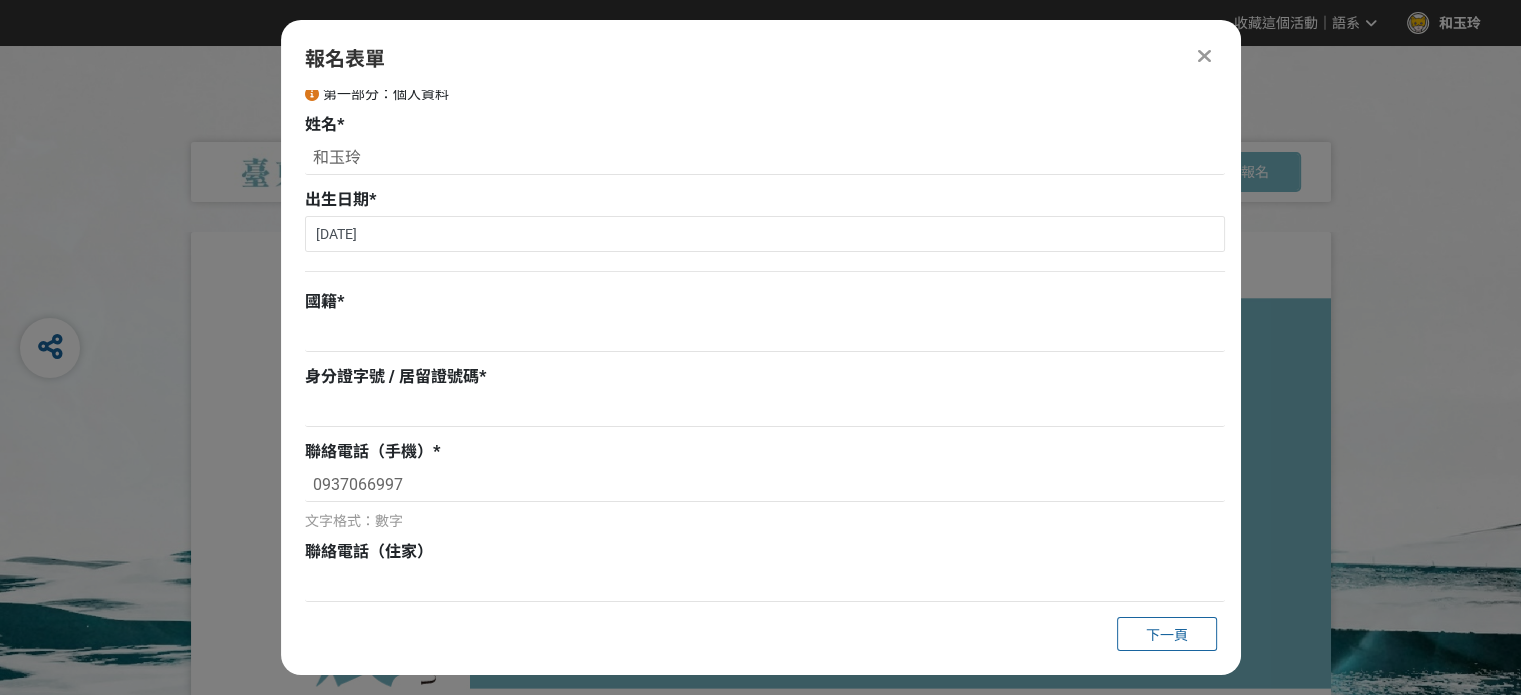scroll, scrollTop: 0, scrollLeft: 0, axis: both 